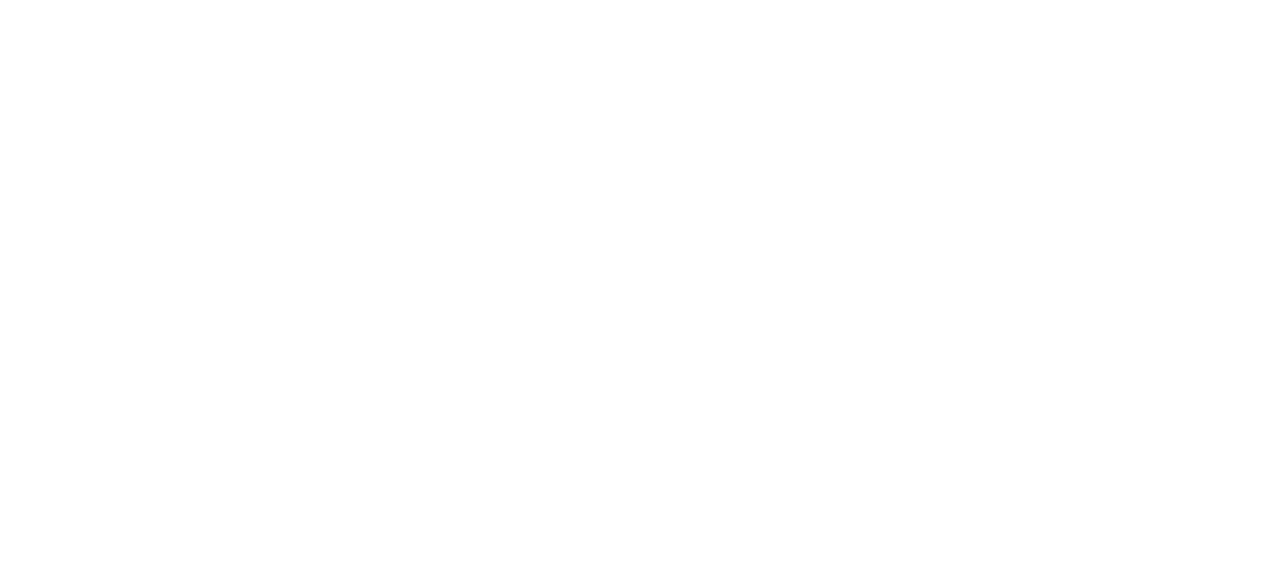 scroll, scrollTop: 0, scrollLeft: 0, axis: both 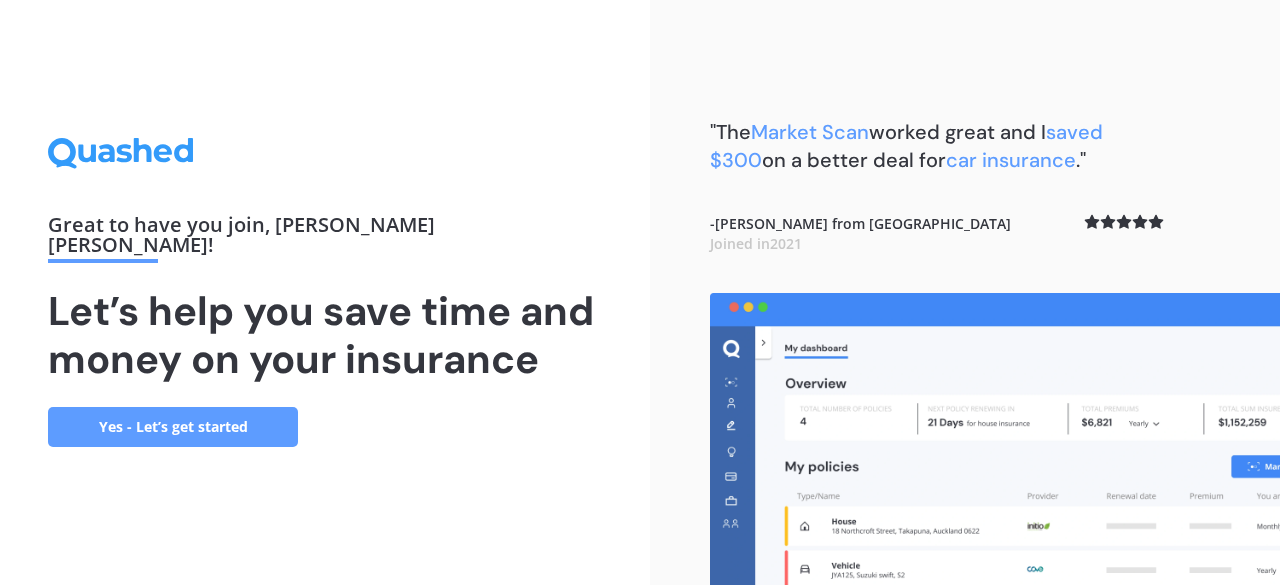 click on "Yes - Let’s get started" at bounding box center [173, 427] 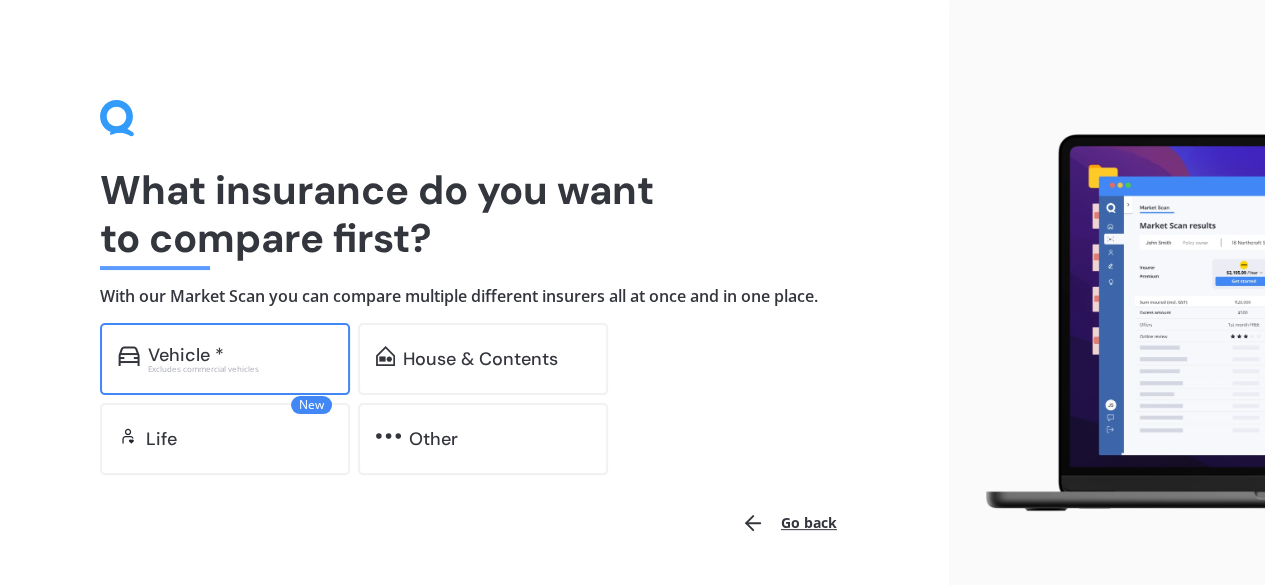 click on "Vehicle *" at bounding box center [240, 355] 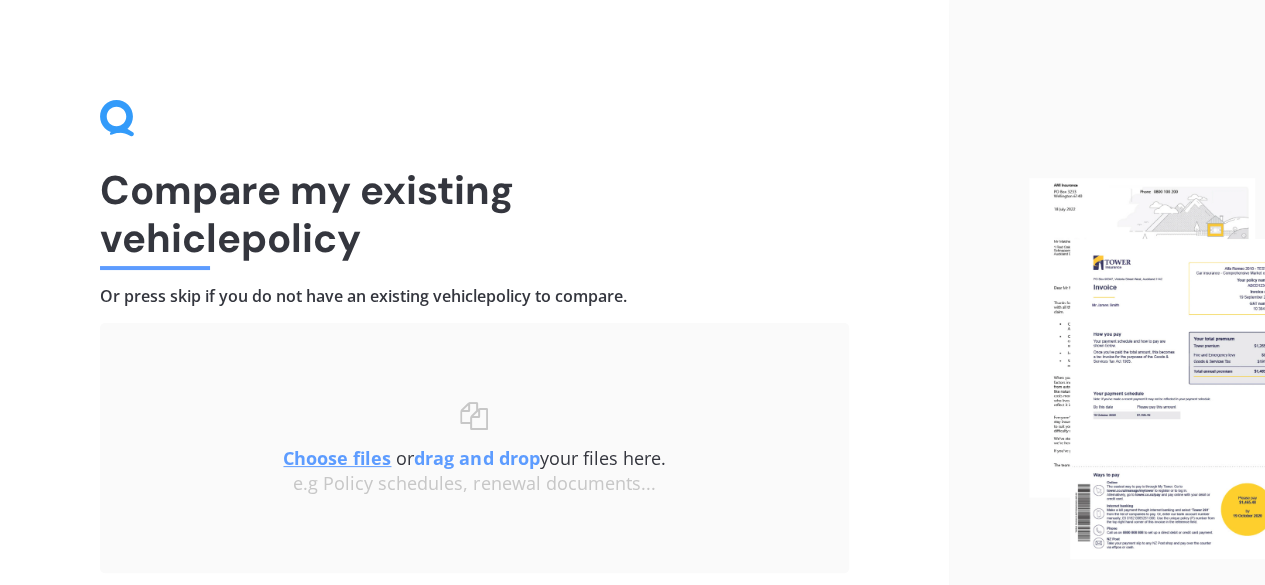 click at bounding box center (1147, 368) 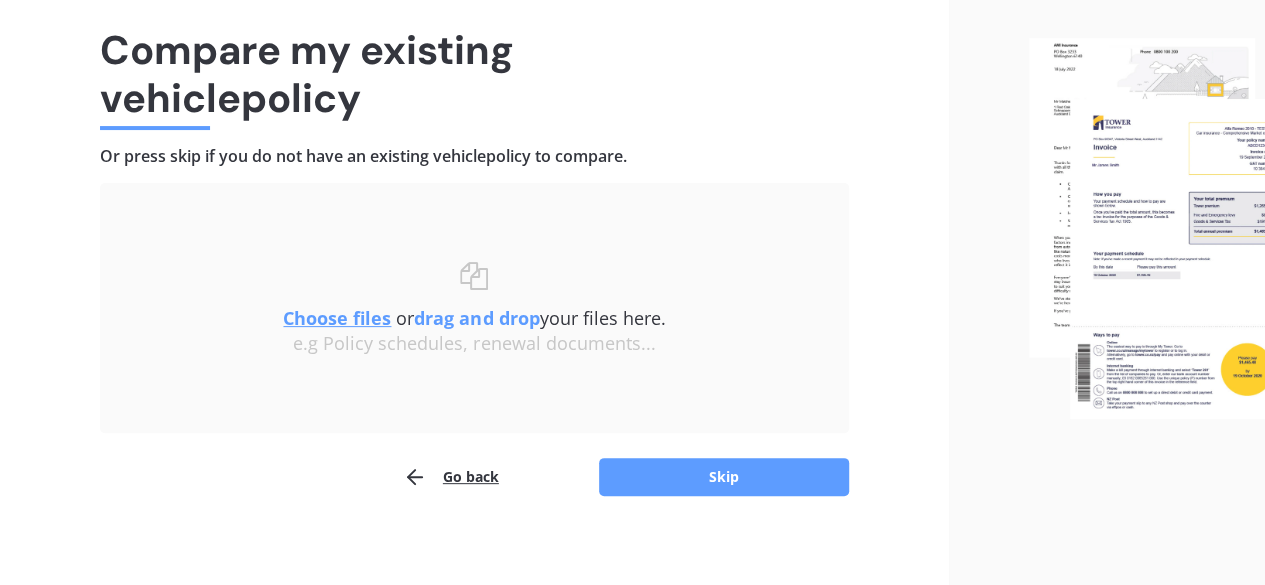 scroll, scrollTop: 151, scrollLeft: 0, axis: vertical 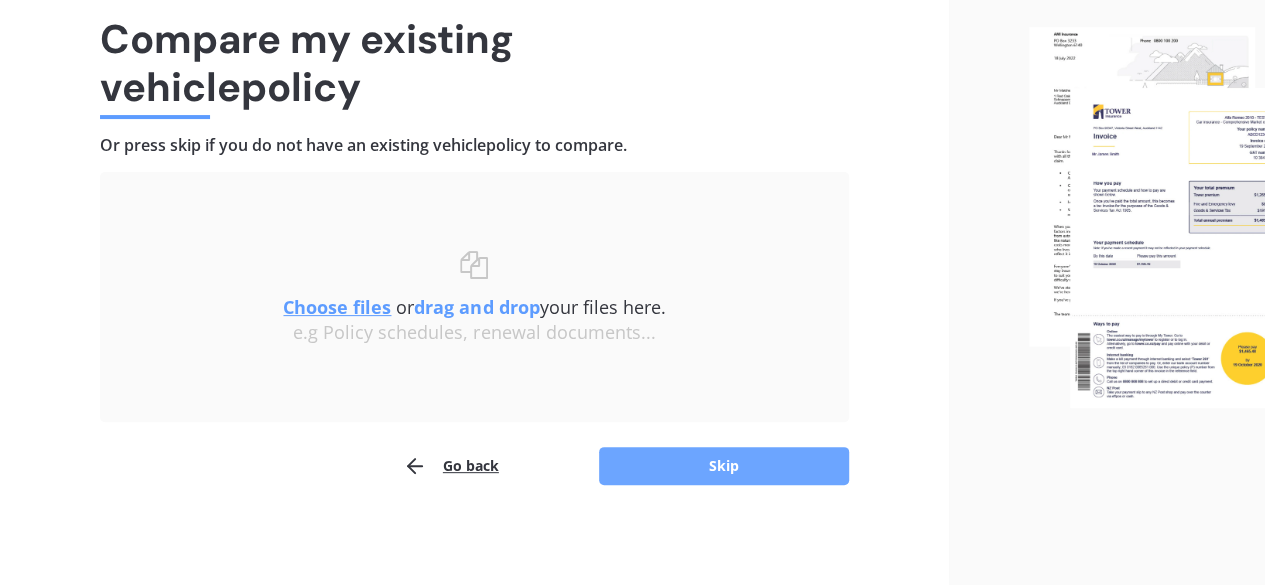 click on "Skip" at bounding box center [724, 466] 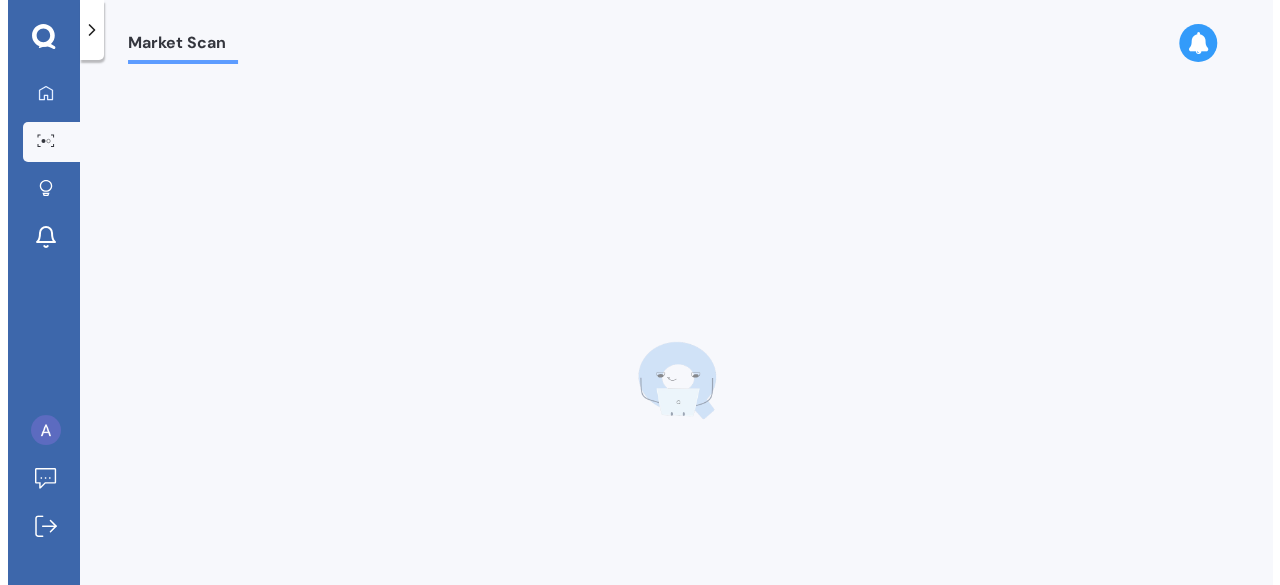 scroll, scrollTop: 0, scrollLeft: 0, axis: both 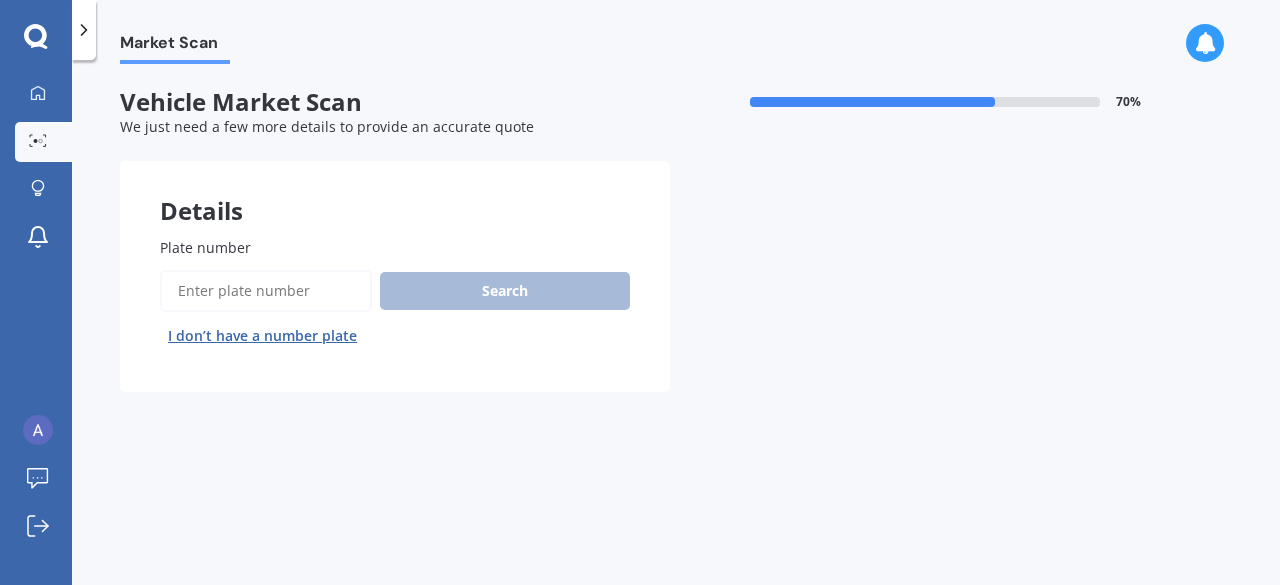 click on "Plate number" at bounding box center [266, 291] 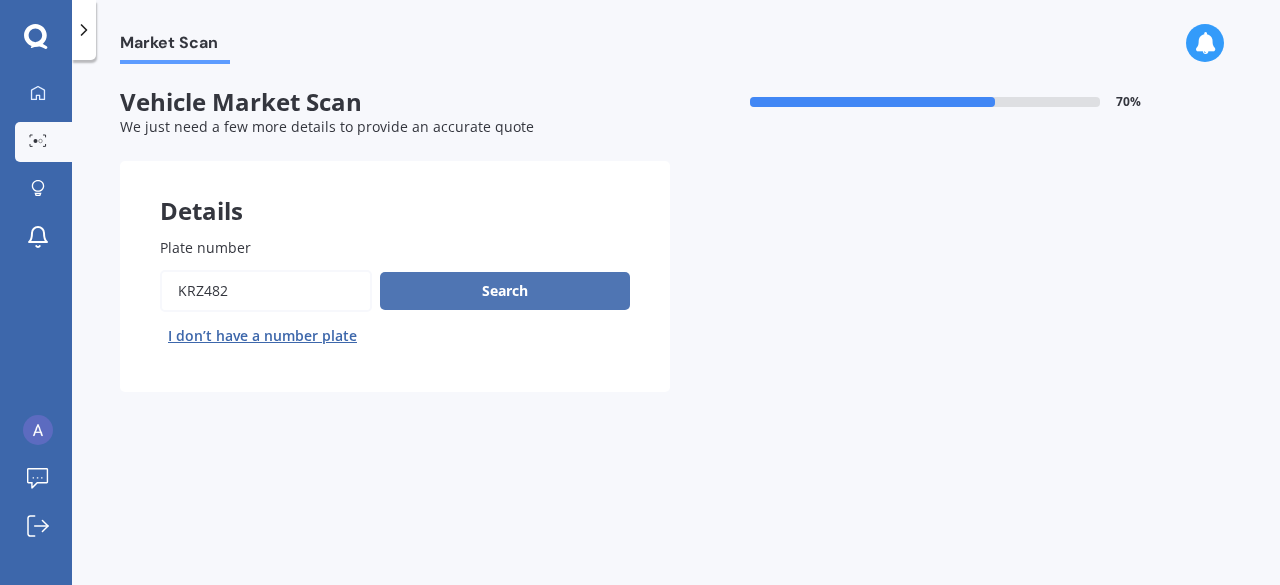 type on "krz482" 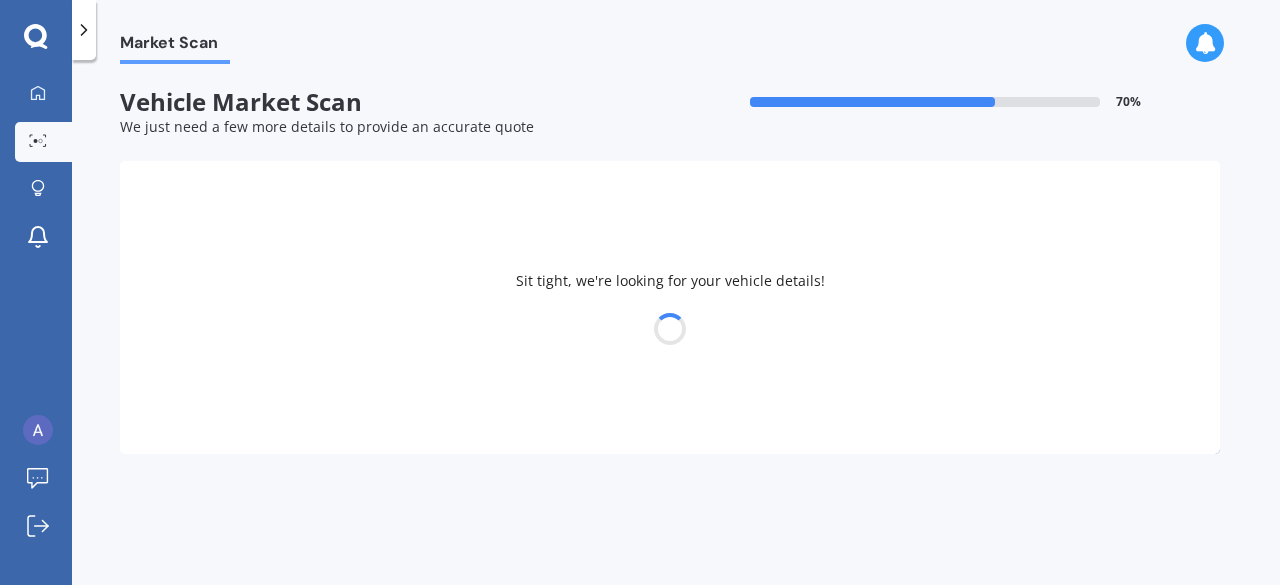 select on "SSANGYONG" 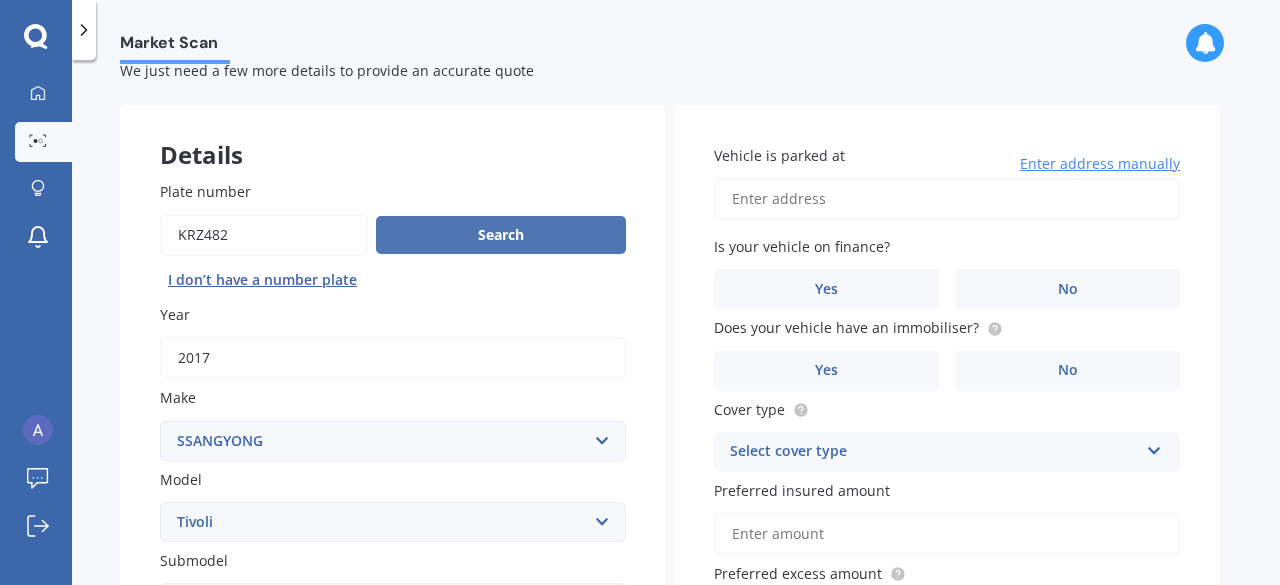 scroll, scrollTop: 100, scrollLeft: 0, axis: vertical 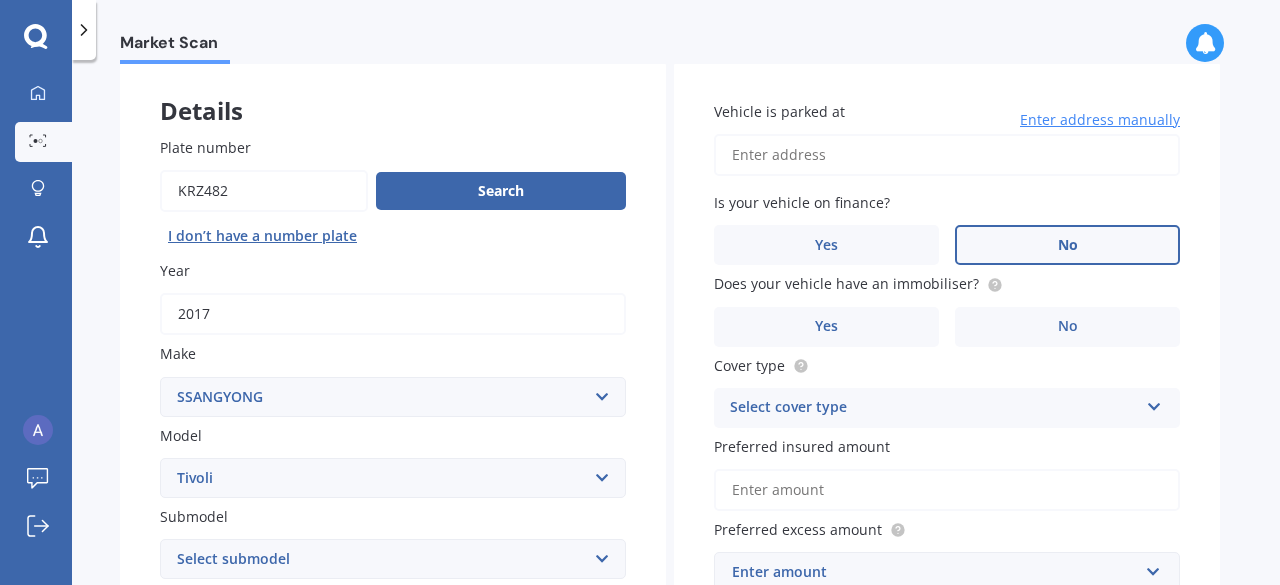 click on "No" at bounding box center [1067, 245] 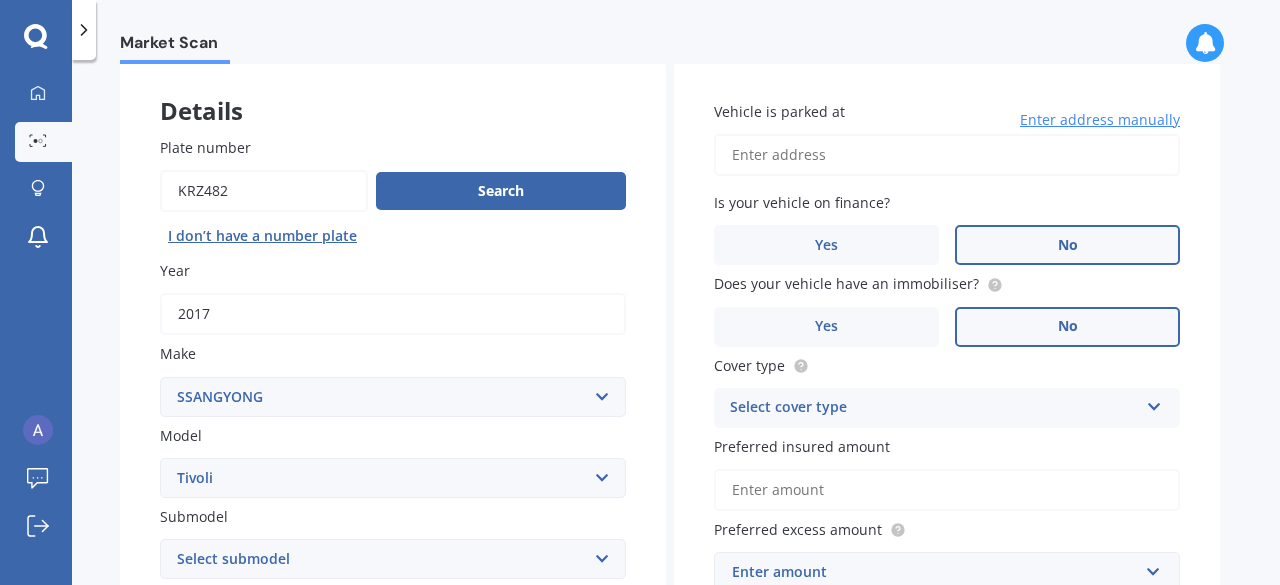 click on "No" at bounding box center (1067, 327) 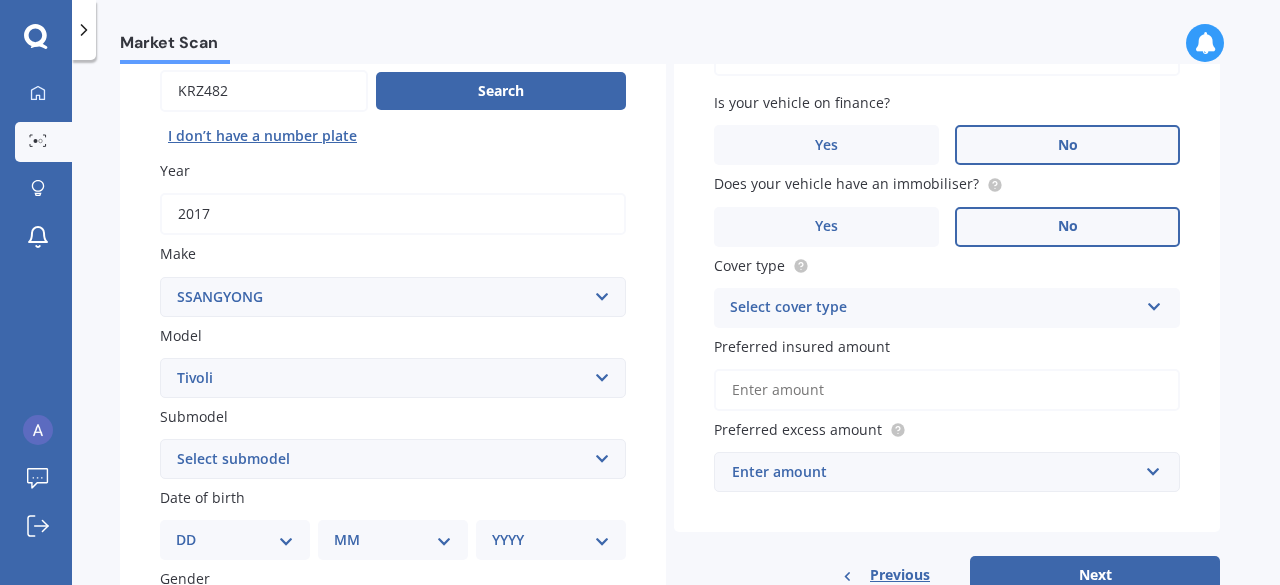 click at bounding box center (1154, 303) 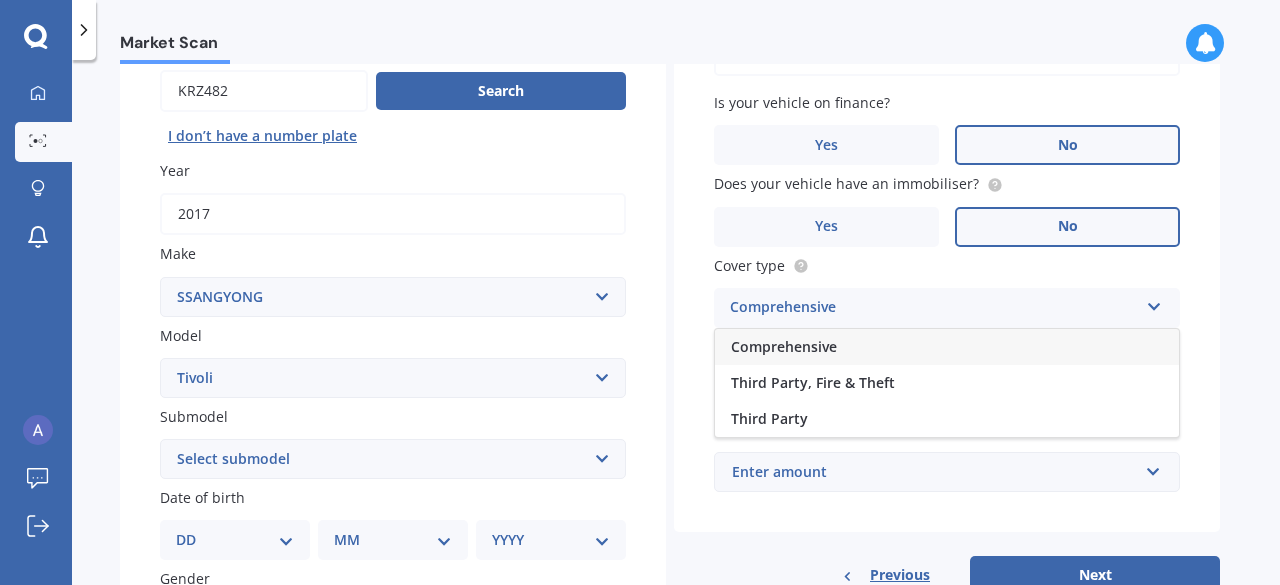 click on "Comprehensive" at bounding box center [947, 347] 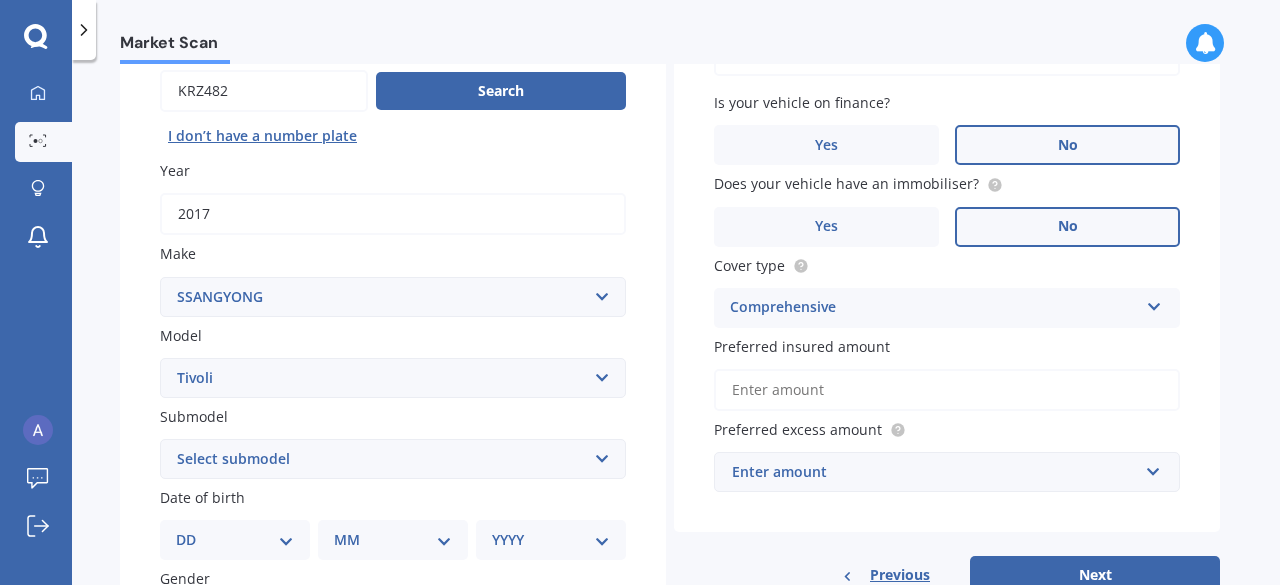 scroll, scrollTop: 300, scrollLeft: 0, axis: vertical 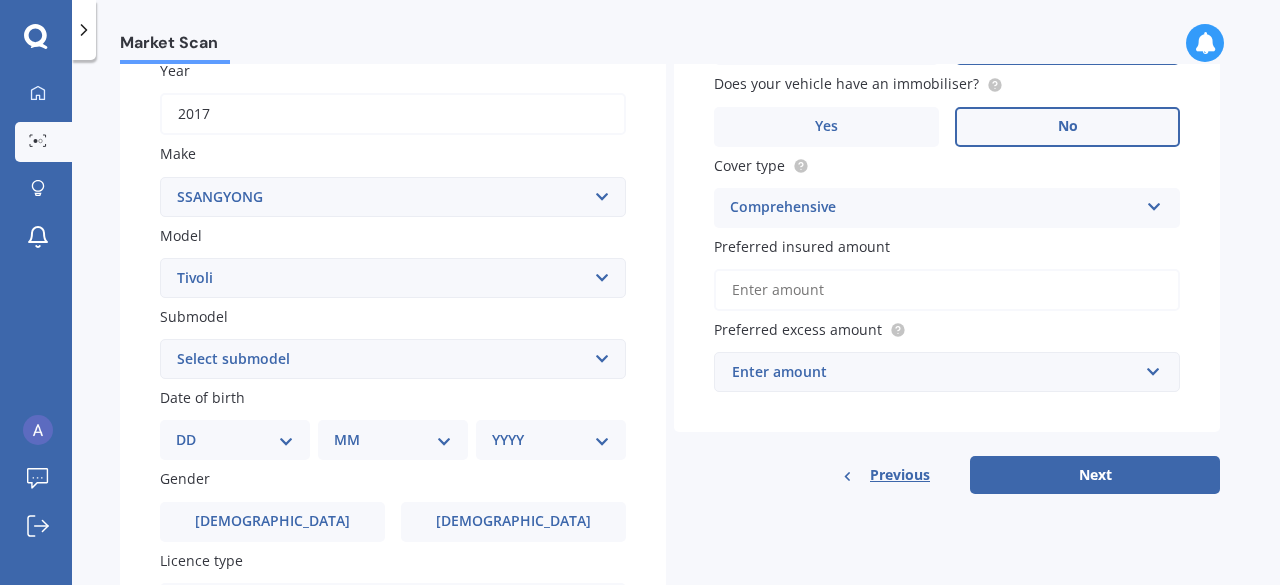 click on "Preferred insured amount" at bounding box center [947, 290] 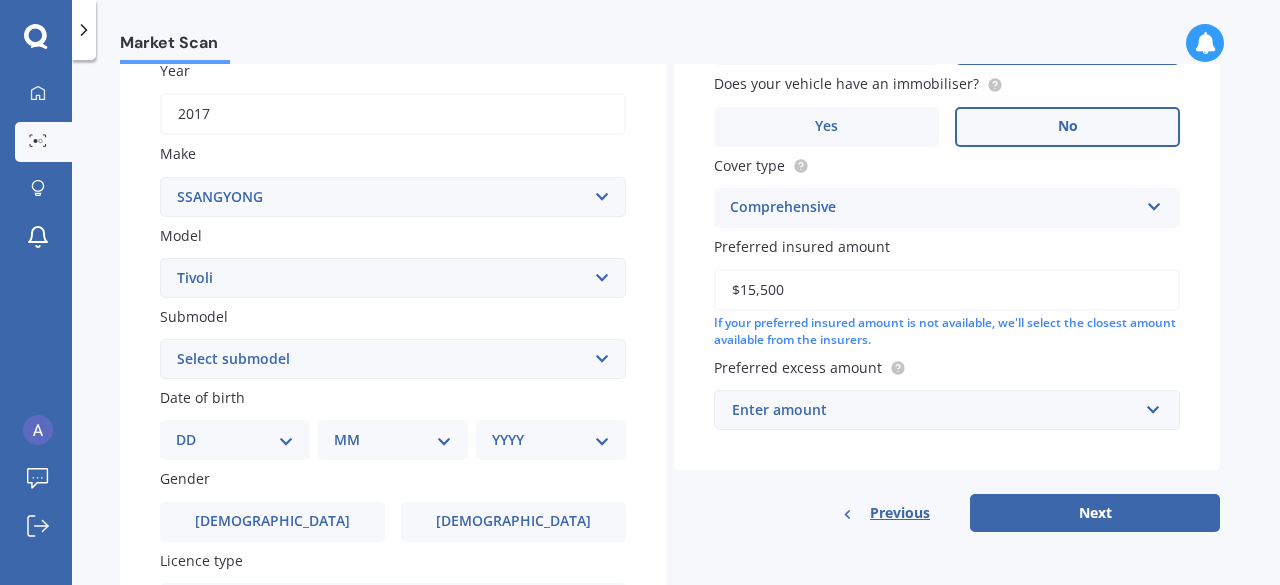 type on "$15,500" 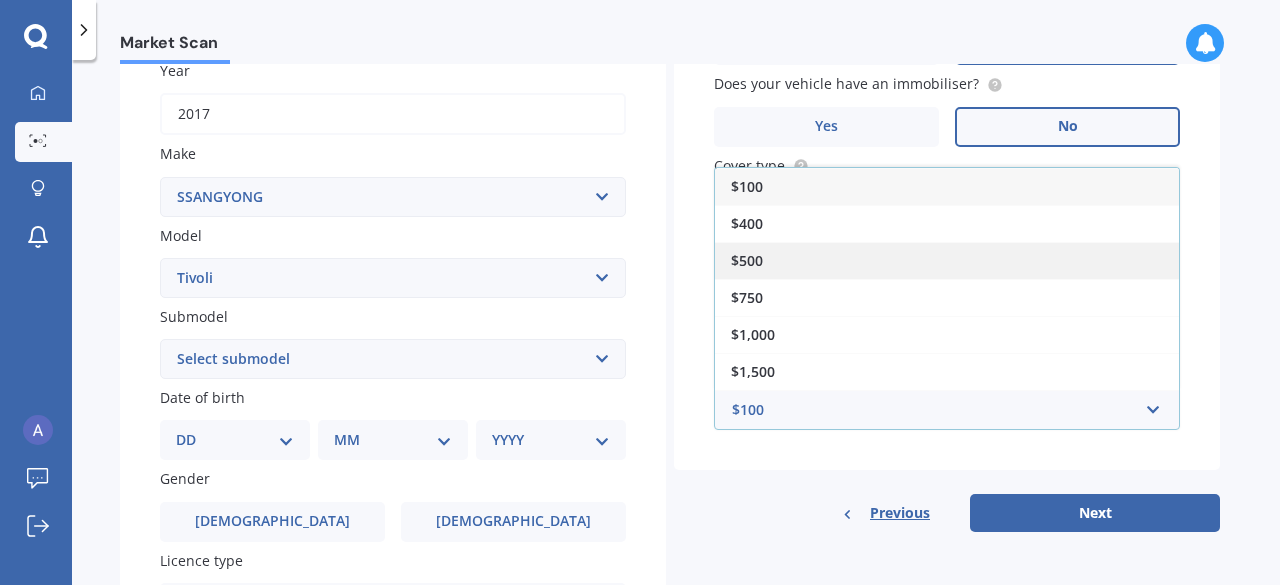 click on "$500" at bounding box center [947, 260] 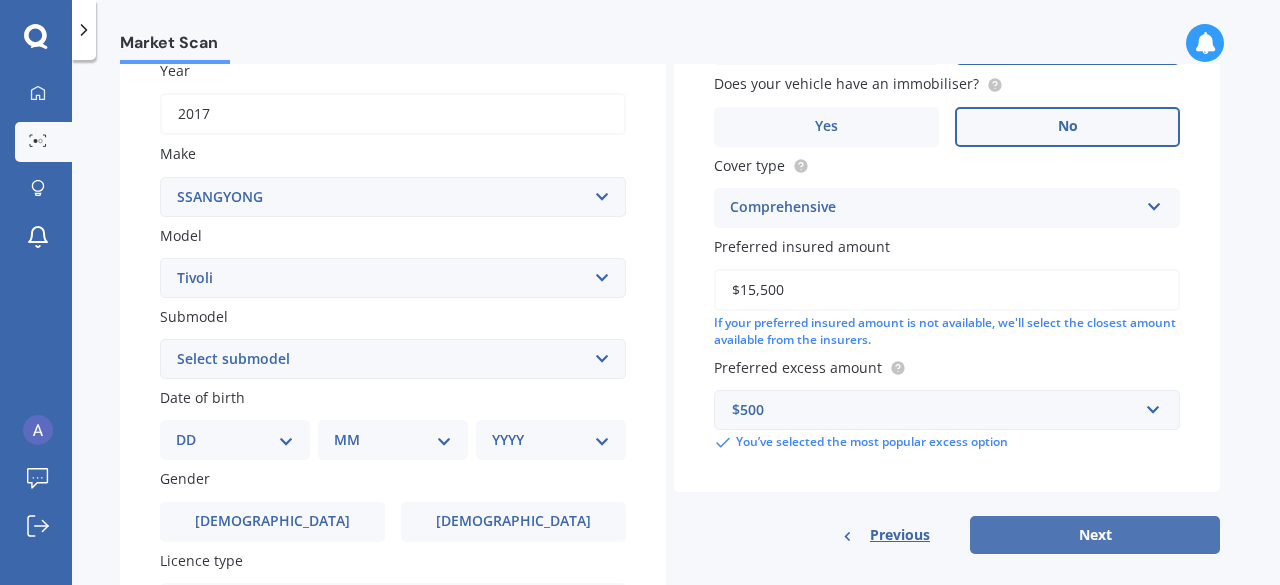 click on "Next" at bounding box center (1095, 535) 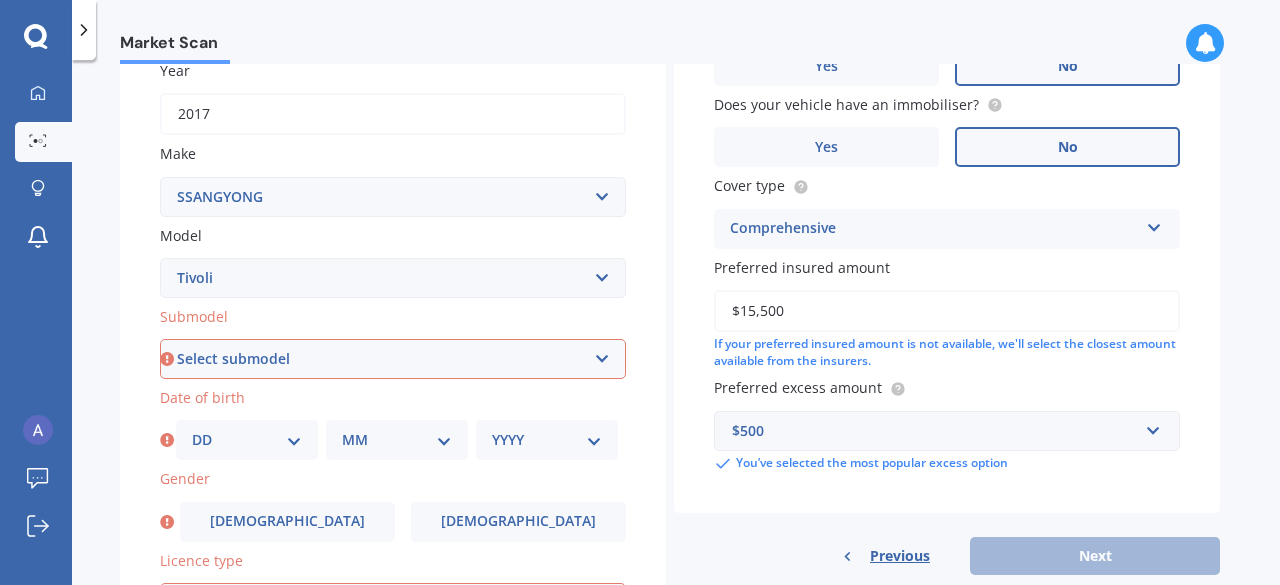 click on "Select submodel 1.6 LTD Sport XLV Limited" at bounding box center (393, 359) 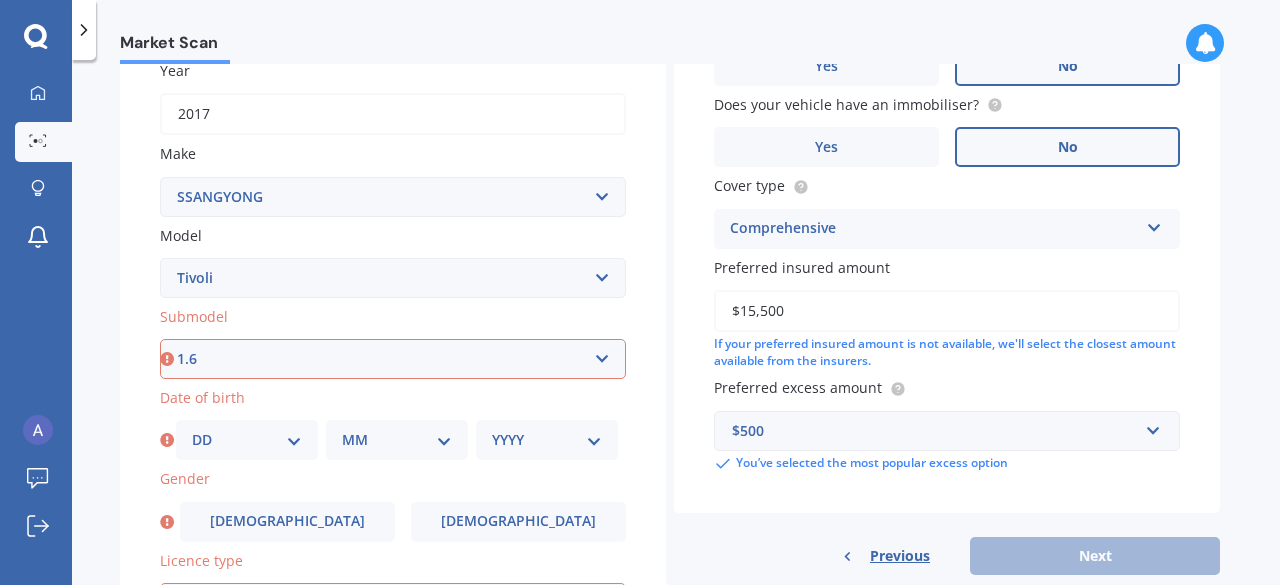 click on "Select submodel 1.6 LTD Sport XLV Limited" at bounding box center [393, 359] 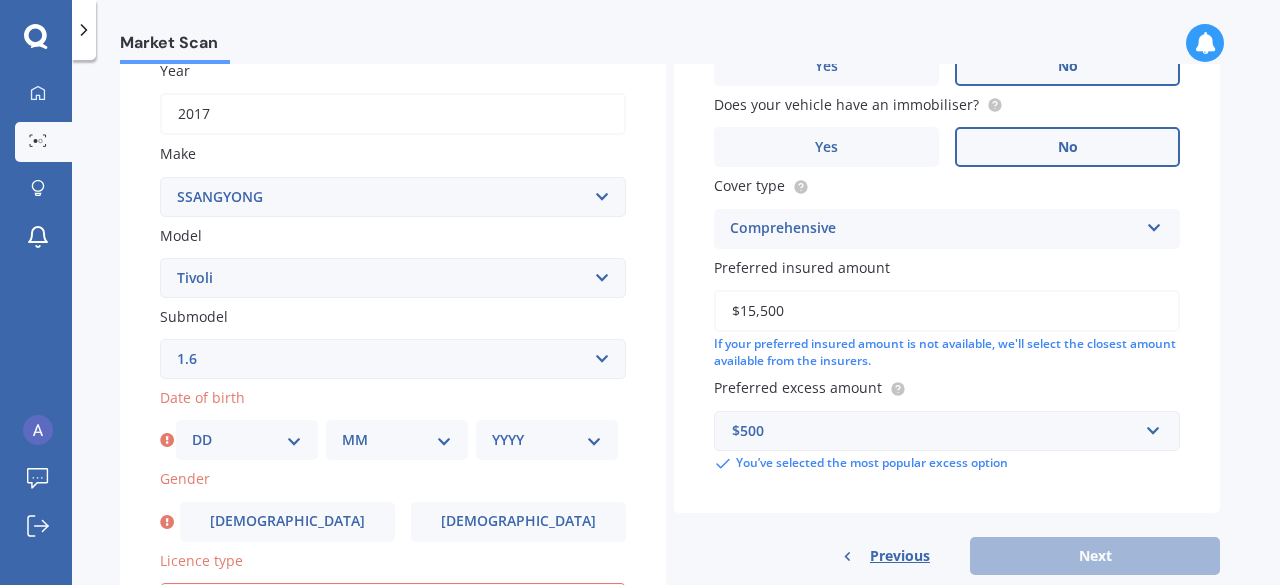 click on "DD 01 02 03 04 05 06 07 08 09 10 11 12 13 14 15 16 17 18 19 20 21 22 23 24 25 26 27 28 29 30 31" at bounding box center [247, 440] 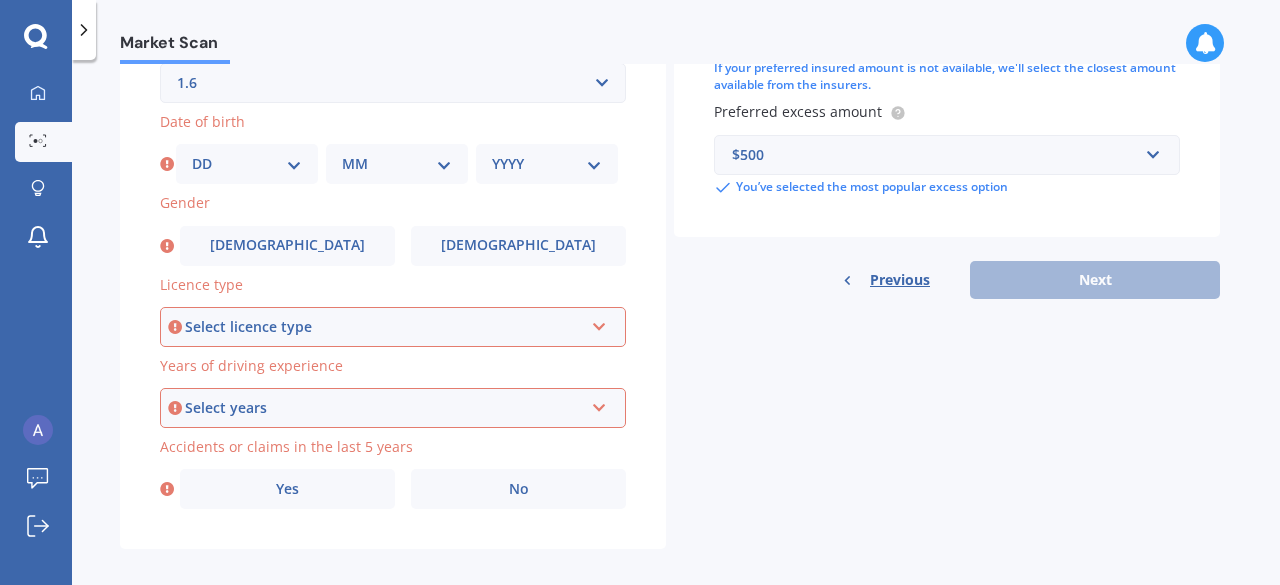 scroll, scrollTop: 595, scrollLeft: 0, axis: vertical 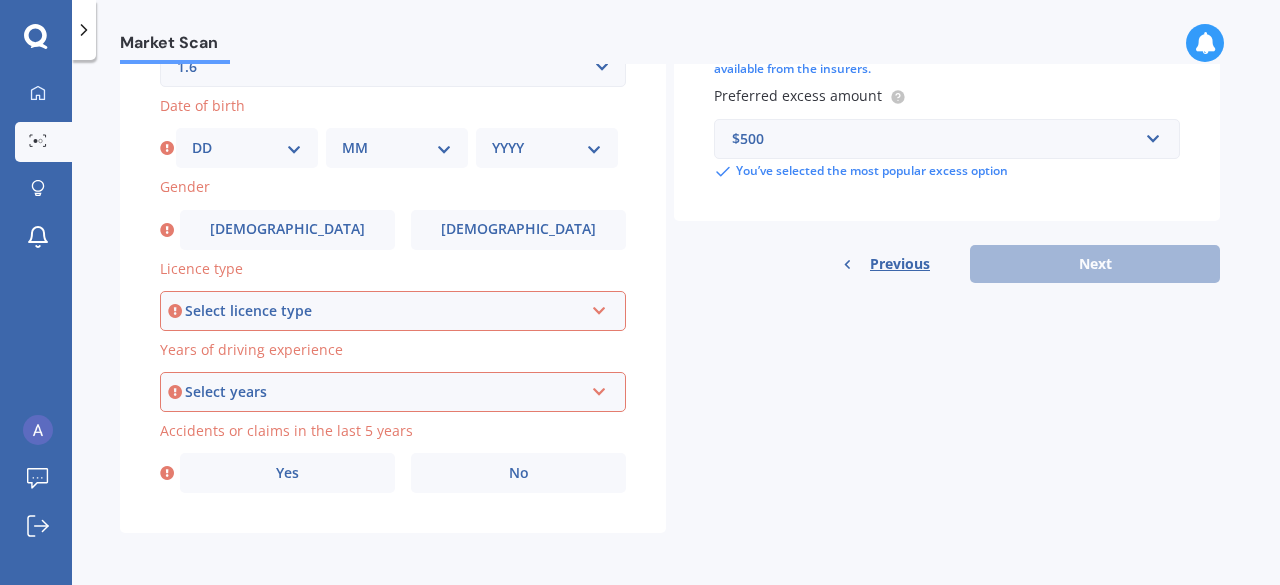 click on "DD 01 02 03 04 05 06 07 08 09 10 11 12 13 14 15 16 17 18 19 20 21 22 23 24 25 26 27 28 29 30 31" at bounding box center [247, 148] 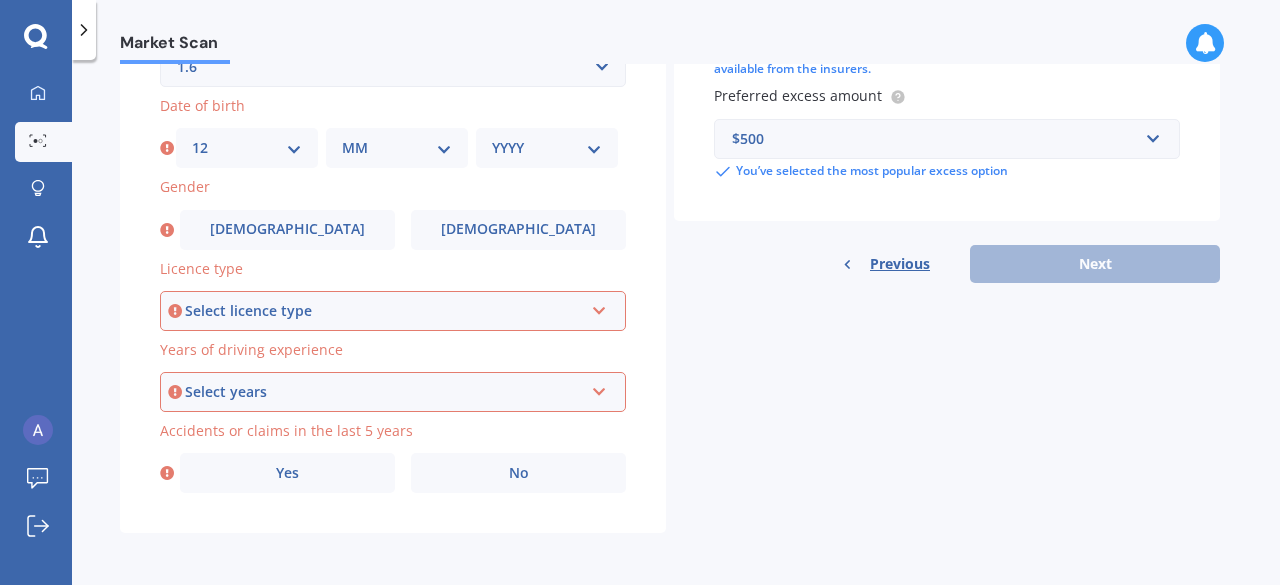 click on "DD 01 02 03 04 05 06 07 08 09 10 11 12 13 14 15 16 17 18 19 20 21 22 23 24 25 26 27 28 29 30 31" at bounding box center (247, 148) 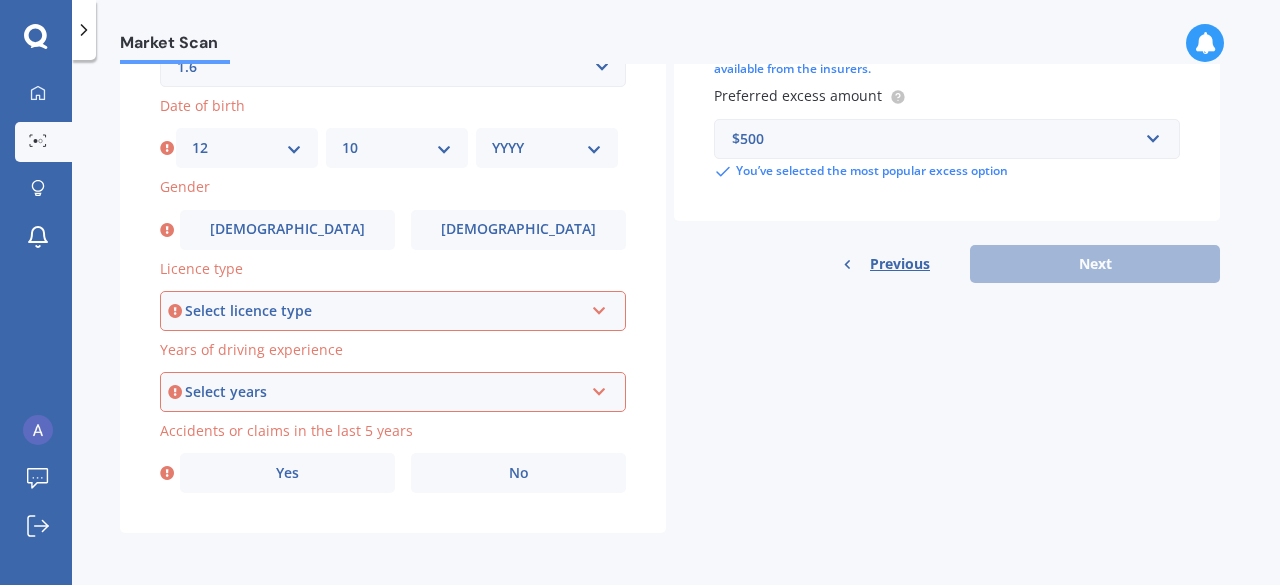 click on "MM 01 02 03 04 05 06 07 08 09 10 11 12" at bounding box center [397, 148] 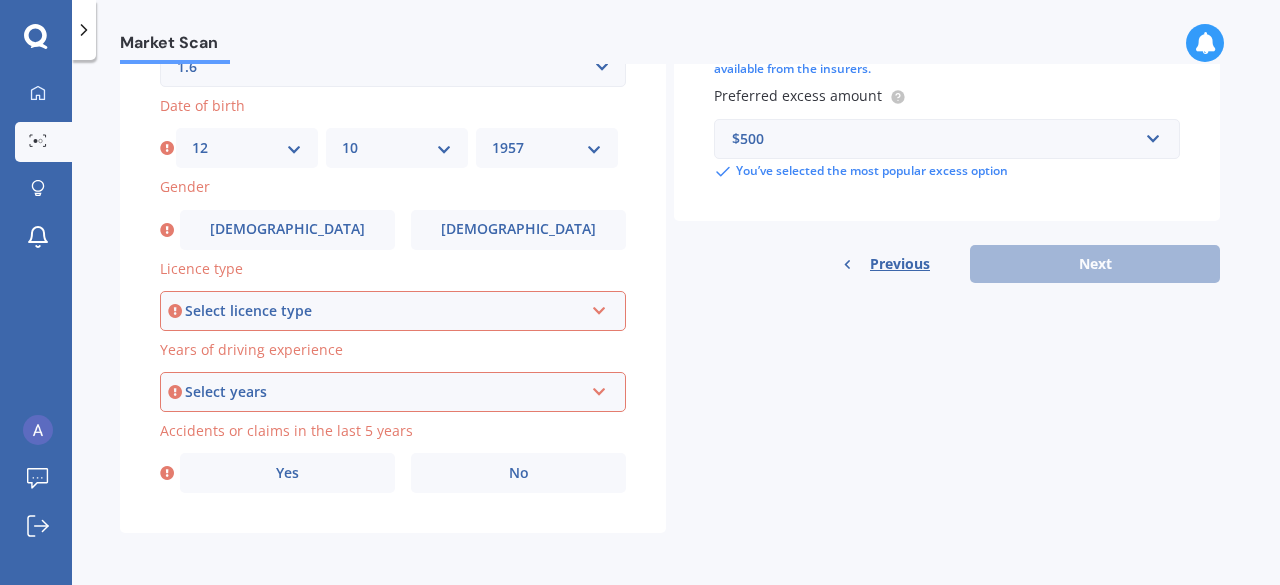 click on "YYYY 2025 2024 2023 2022 2021 2020 2019 2018 2017 2016 2015 2014 2013 2012 2011 2010 2009 2008 2007 2006 2005 2004 2003 2002 2001 2000 1999 1998 1997 1996 1995 1994 1993 1992 1991 1990 1989 1988 1987 1986 1985 1984 1983 1982 1981 1980 1979 1978 1977 1976 1975 1974 1973 1972 1971 1970 1969 1968 1967 1966 1965 1964 1963 1962 1961 1960 1959 1958 1957 1956 1955 1954 1953 1952 1951 1950 1949 1948 1947 1946 1945 1944 1943 1942 1941 1940 1939 1938 1937 1936 1935 1934 1933 1932 1931 1930 1929 1928 1927 1926" at bounding box center [547, 148] 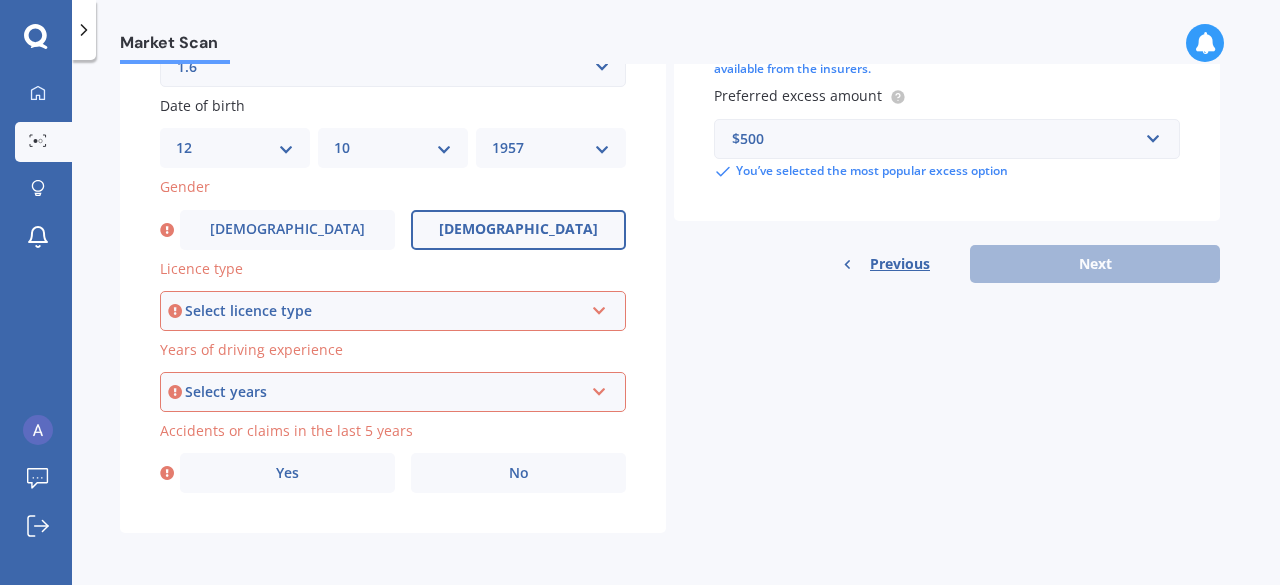 click on "[DEMOGRAPHIC_DATA]" at bounding box center (518, 230) 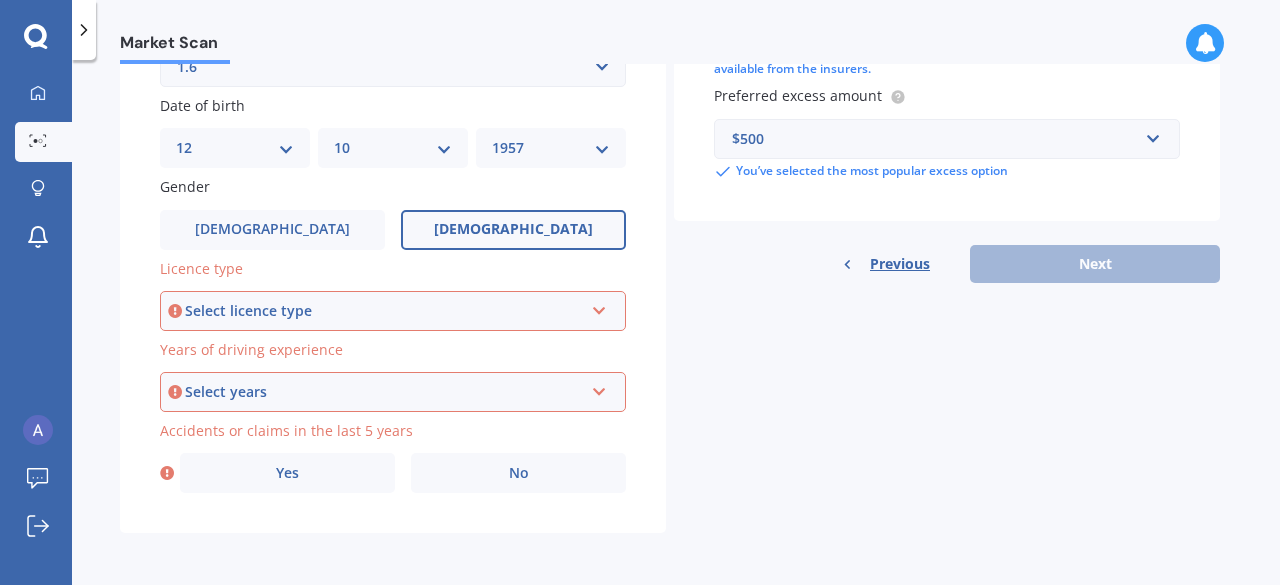 click on "Select licence type" at bounding box center (384, 311) 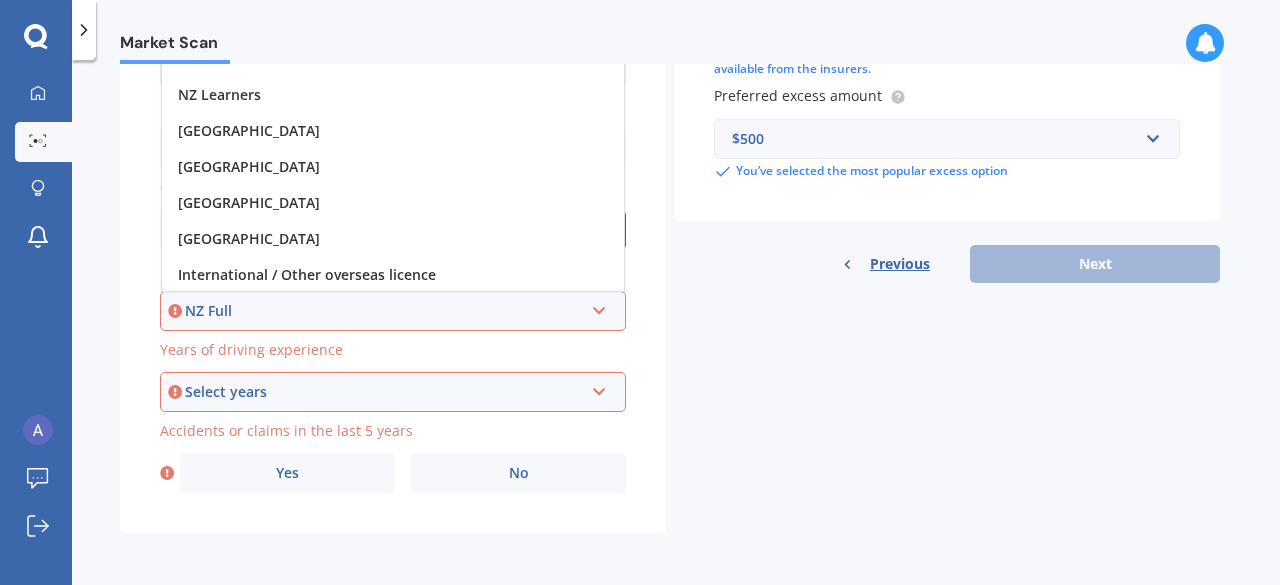 click on "Select years" at bounding box center (384, 392) 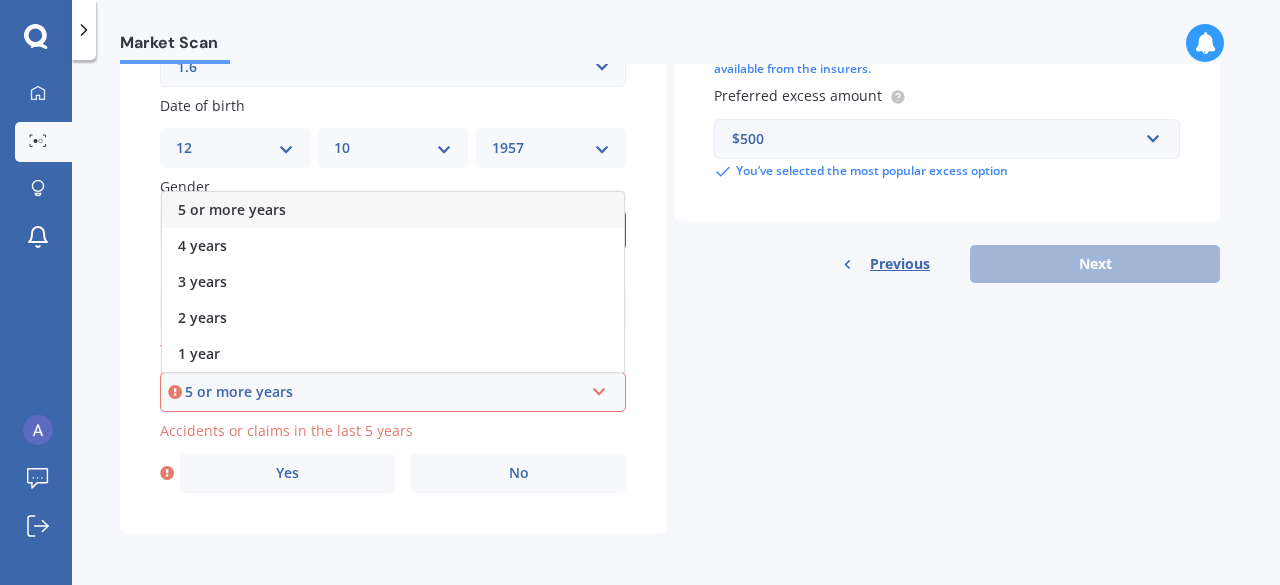 click on "5 or more years" at bounding box center [384, 392] 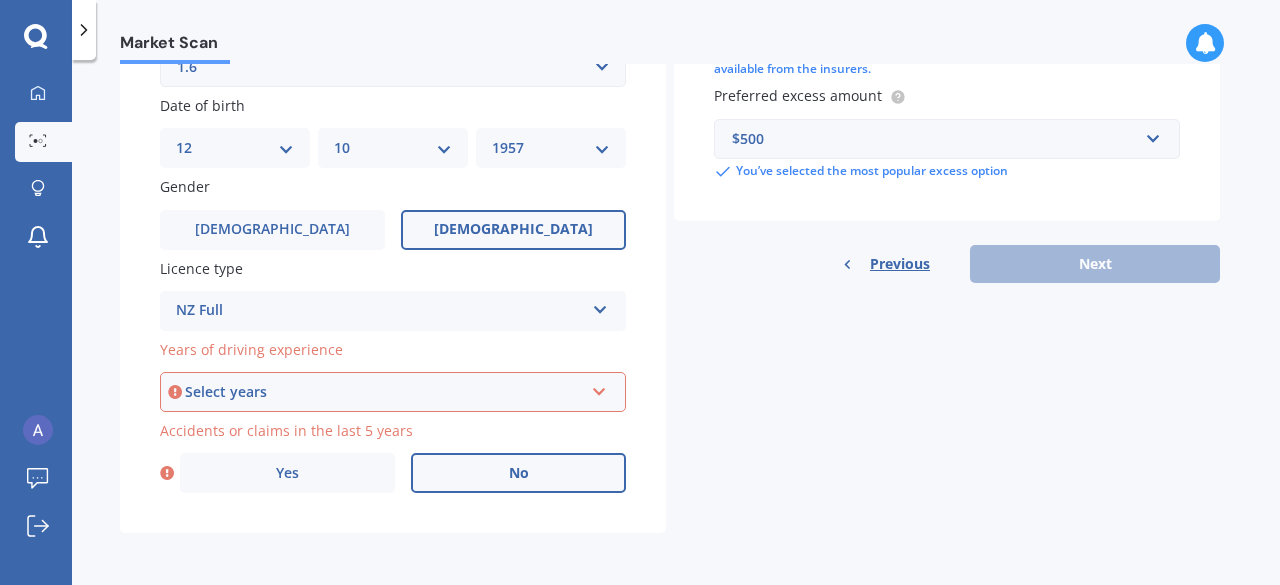click on "No" at bounding box center (518, 473) 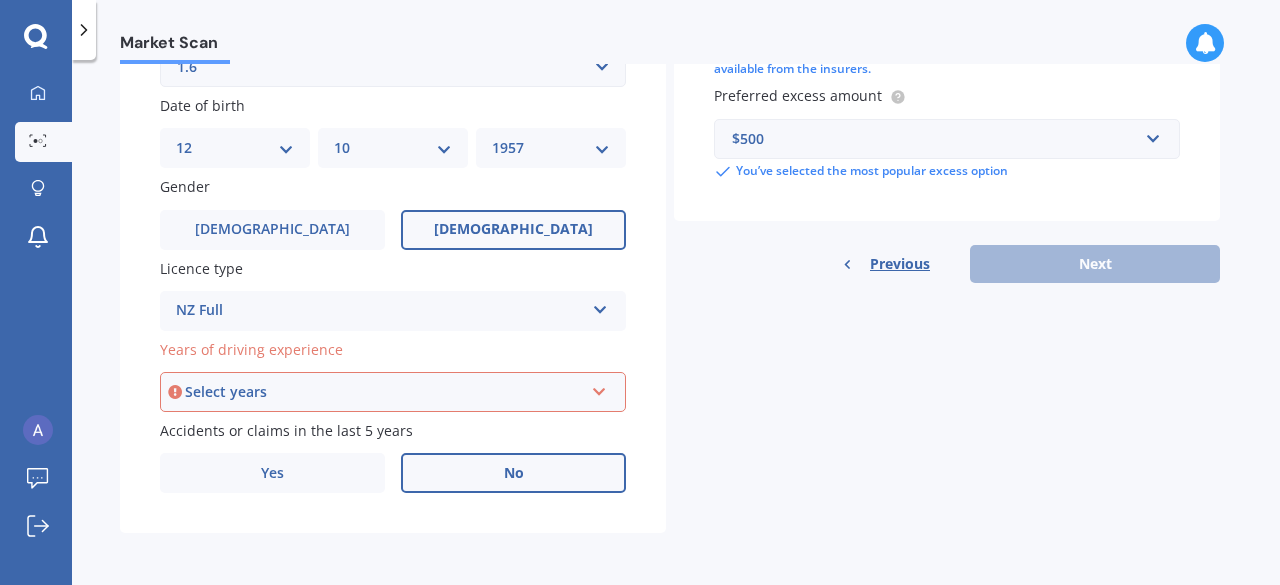 click at bounding box center (599, 388) 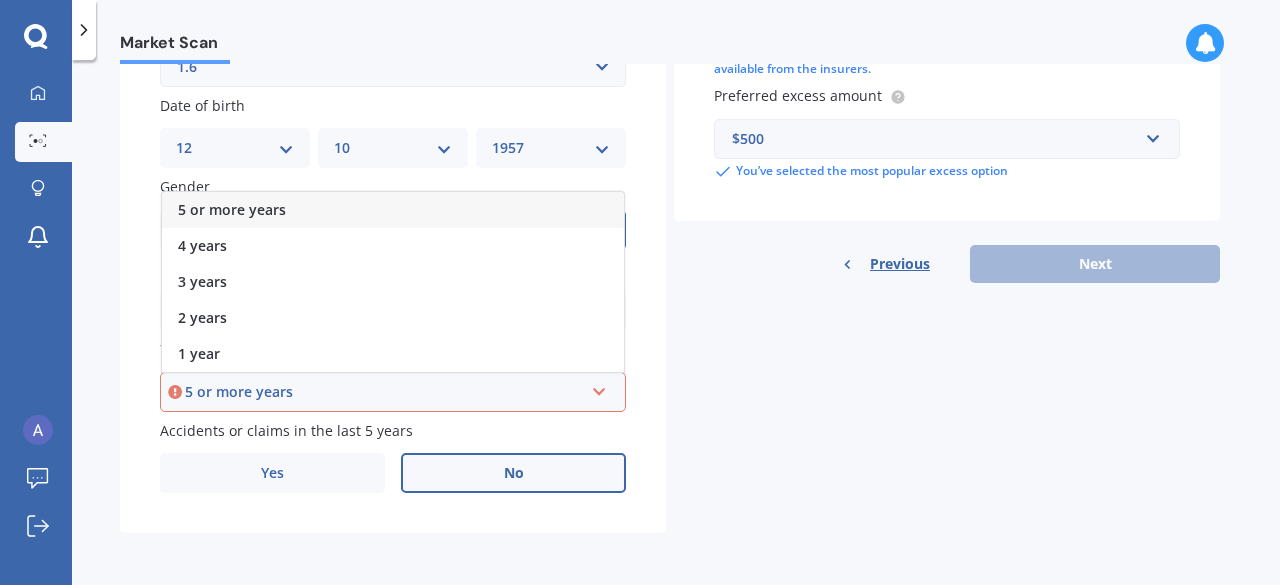 click on "5 or more years" at bounding box center (384, 392) 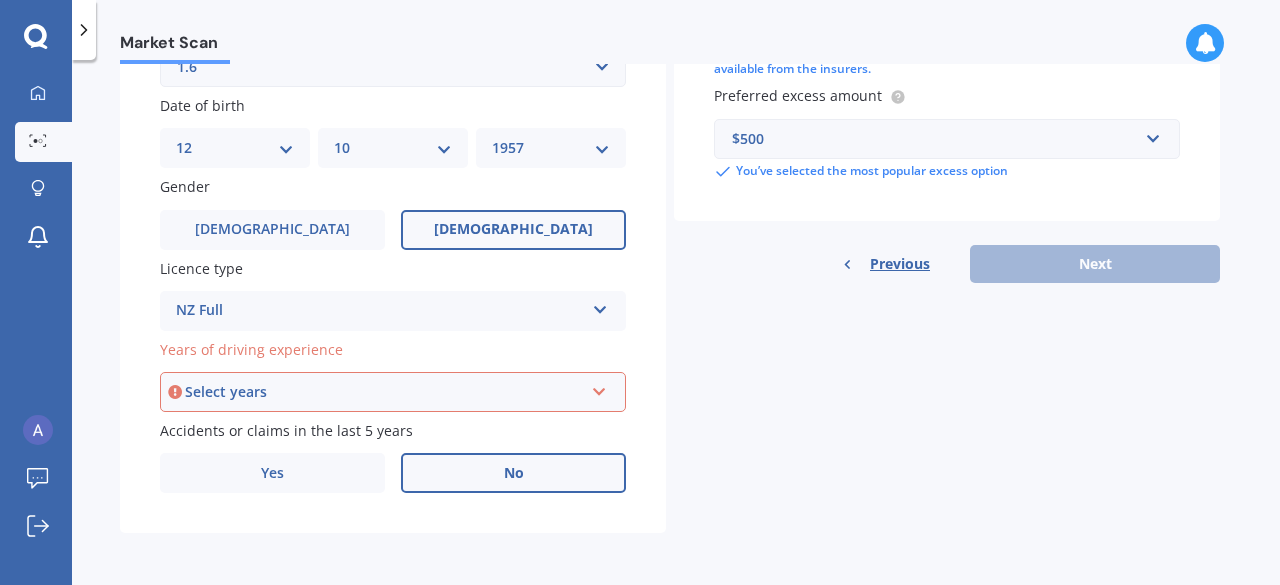 click at bounding box center [599, 388] 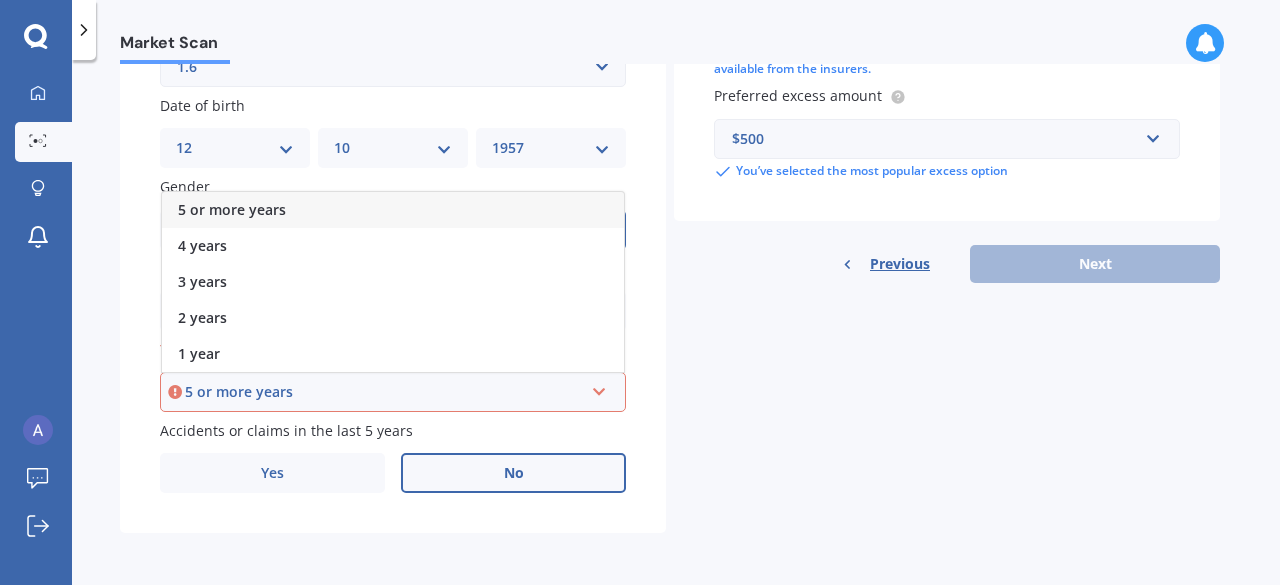 click on "5 or more years" at bounding box center (384, 392) 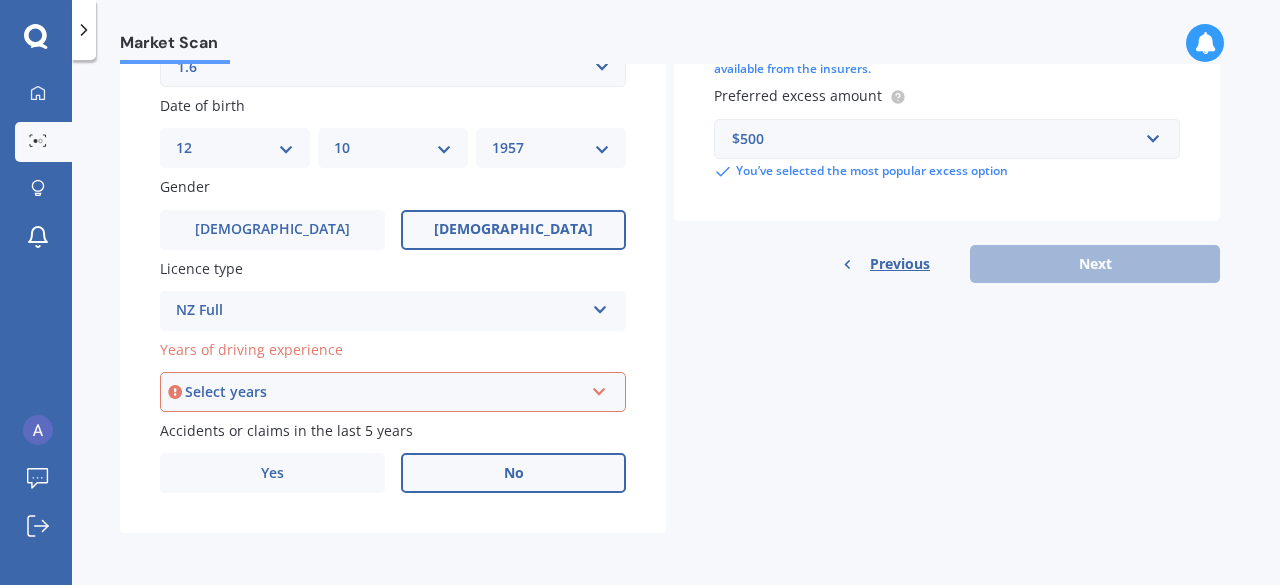 click at bounding box center [599, 388] 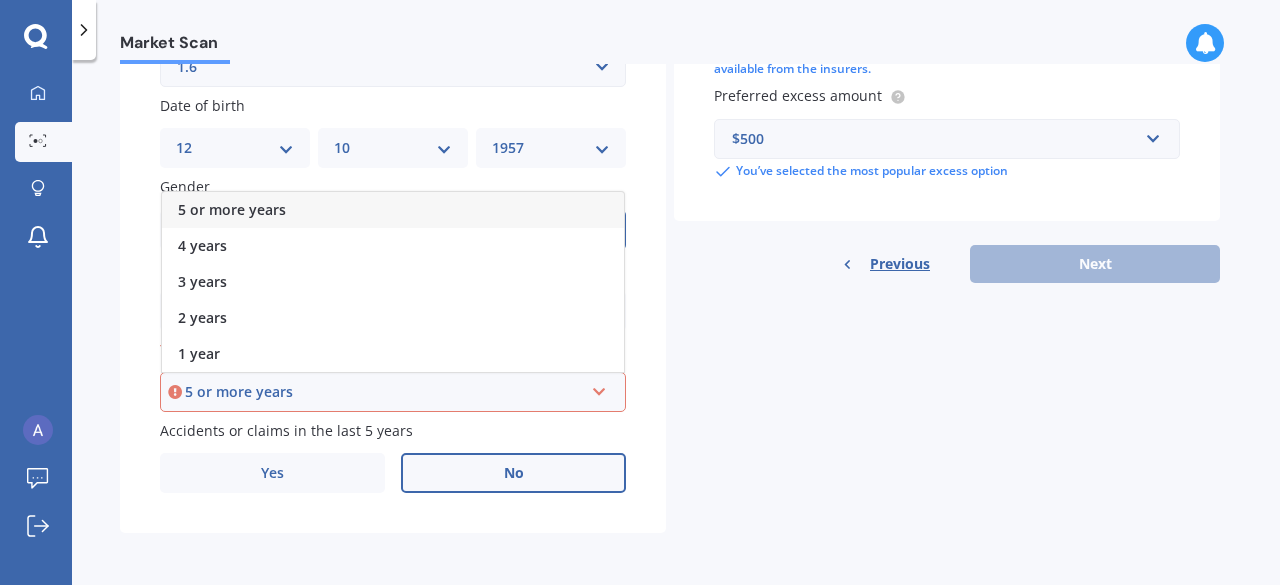 click on "5 or more years" at bounding box center (393, 210) 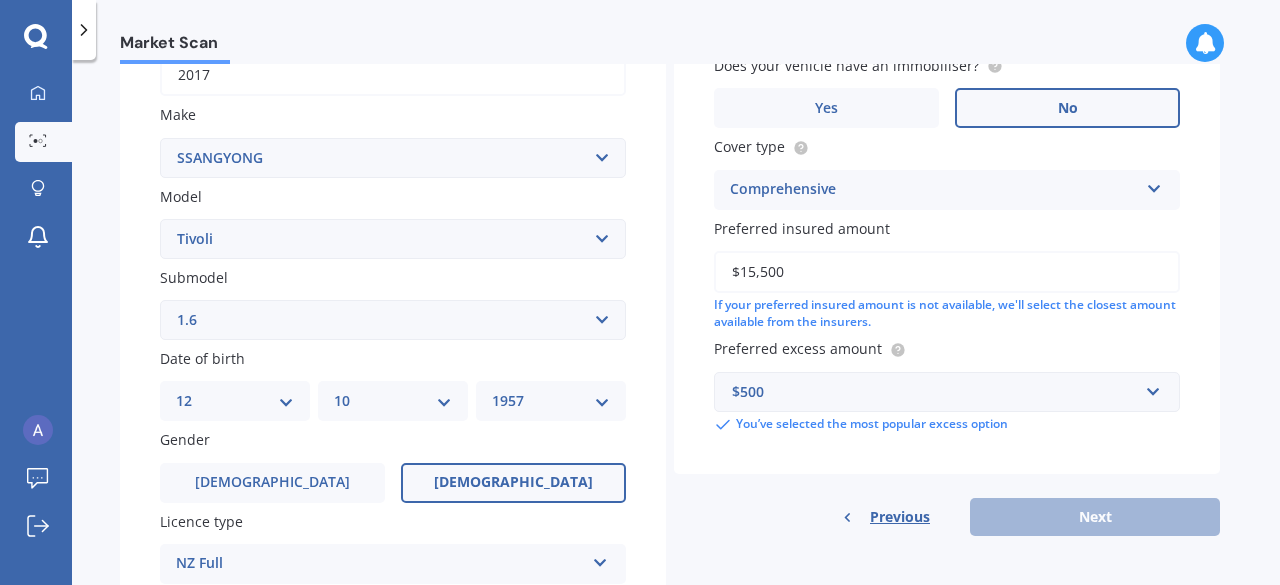 scroll, scrollTop: 136, scrollLeft: 0, axis: vertical 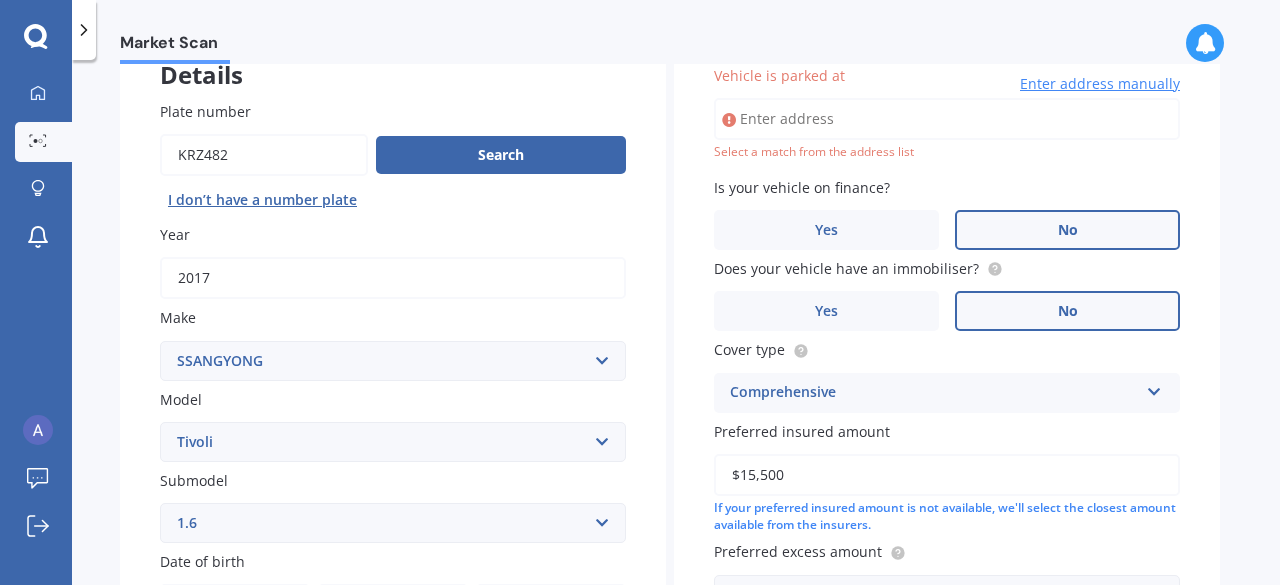 click on "Vehicle is parked at" at bounding box center (947, 119) 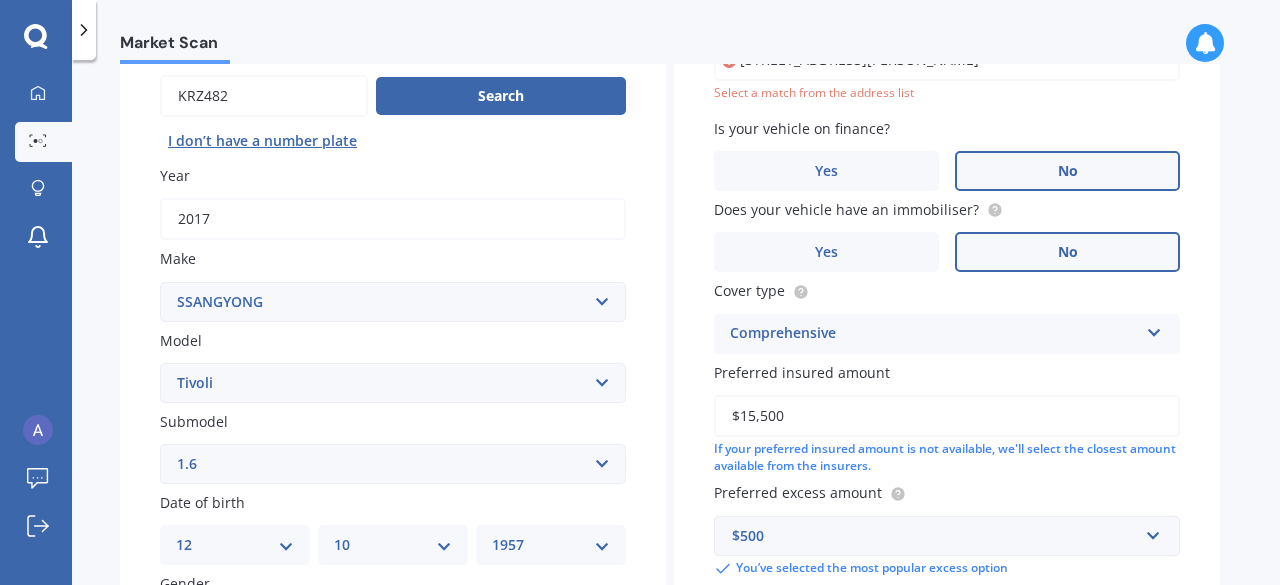 scroll, scrollTop: 95, scrollLeft: 0, axis: vertical 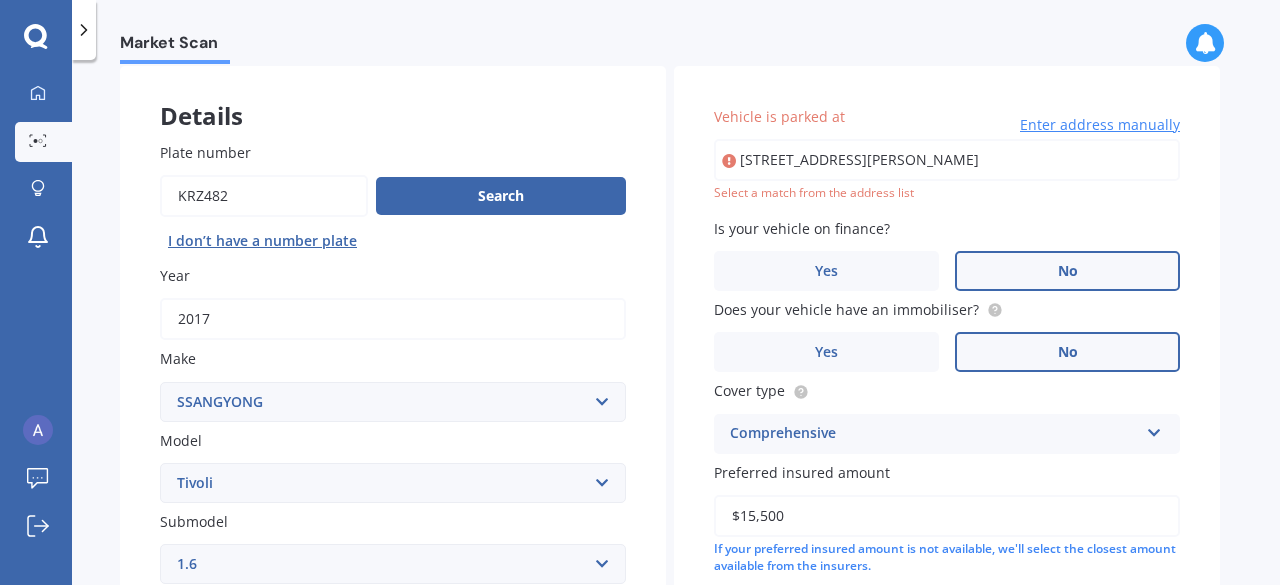 click on "[STREET_ADDRESS][PERSON_NAME]" at bounding box center [947, 160] 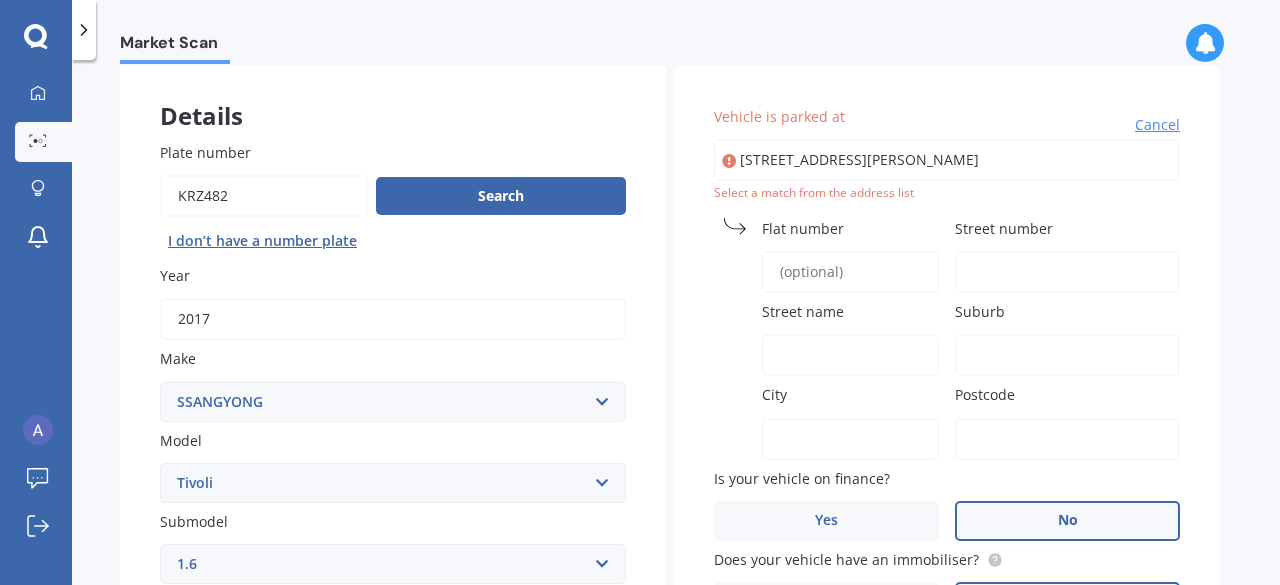 click on "Flat number" at bounding box center (846, 228) 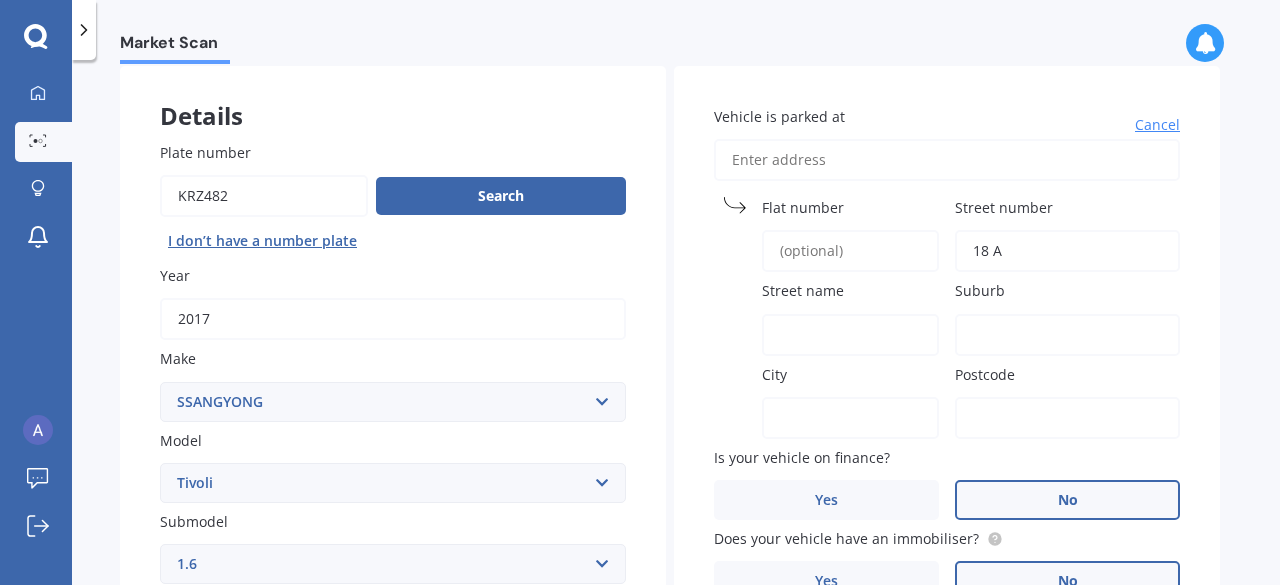 type on "18 A" 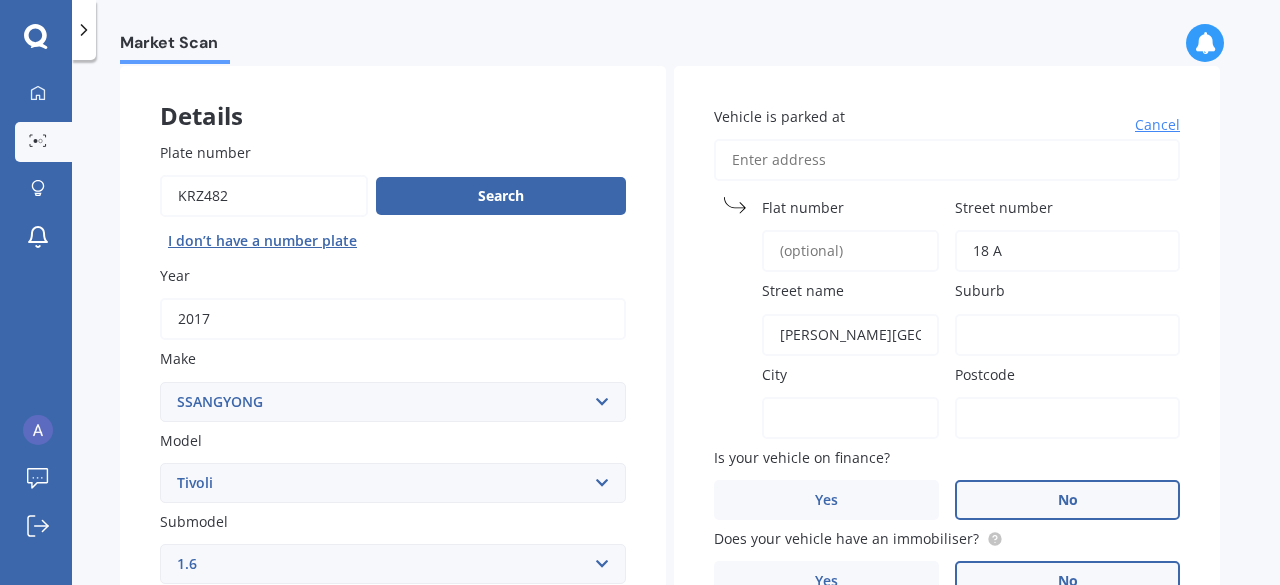 type on "[PERSON_NAME][GEOGRAPHIC_DATA]" 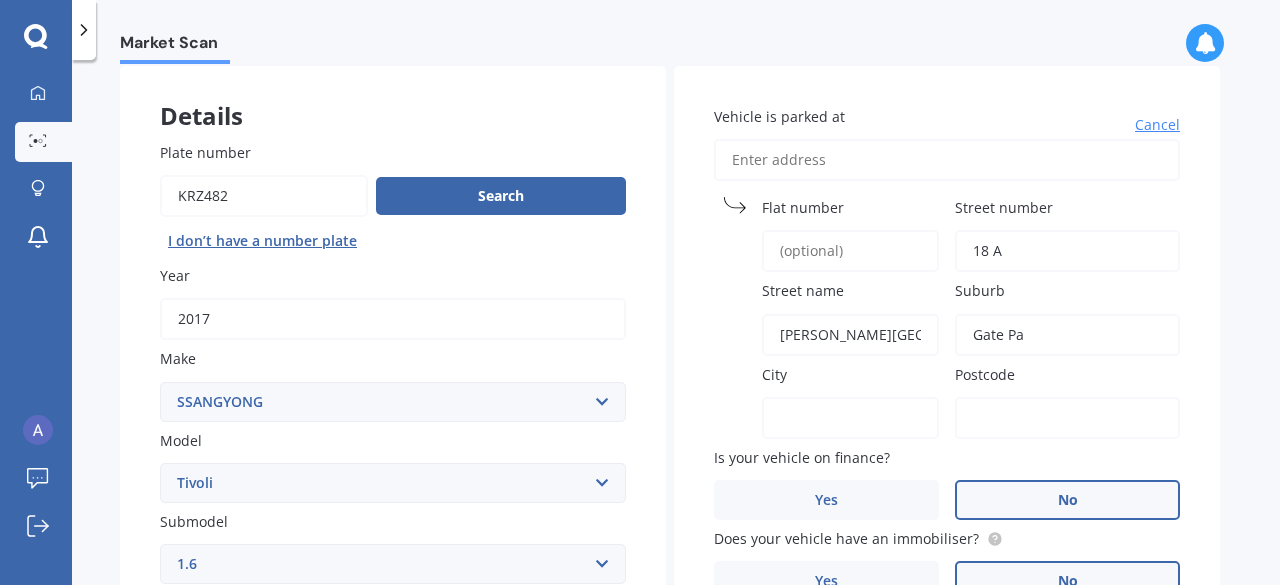 type on "Gate Pa" 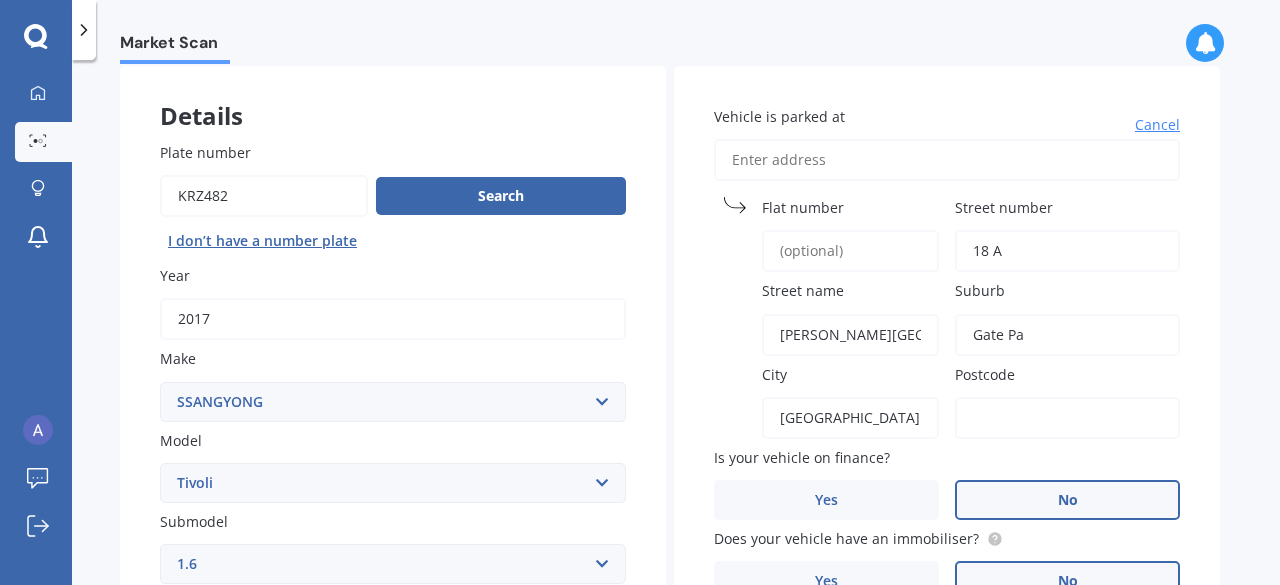 type on "[GEOGRAPHIC_DATA]" 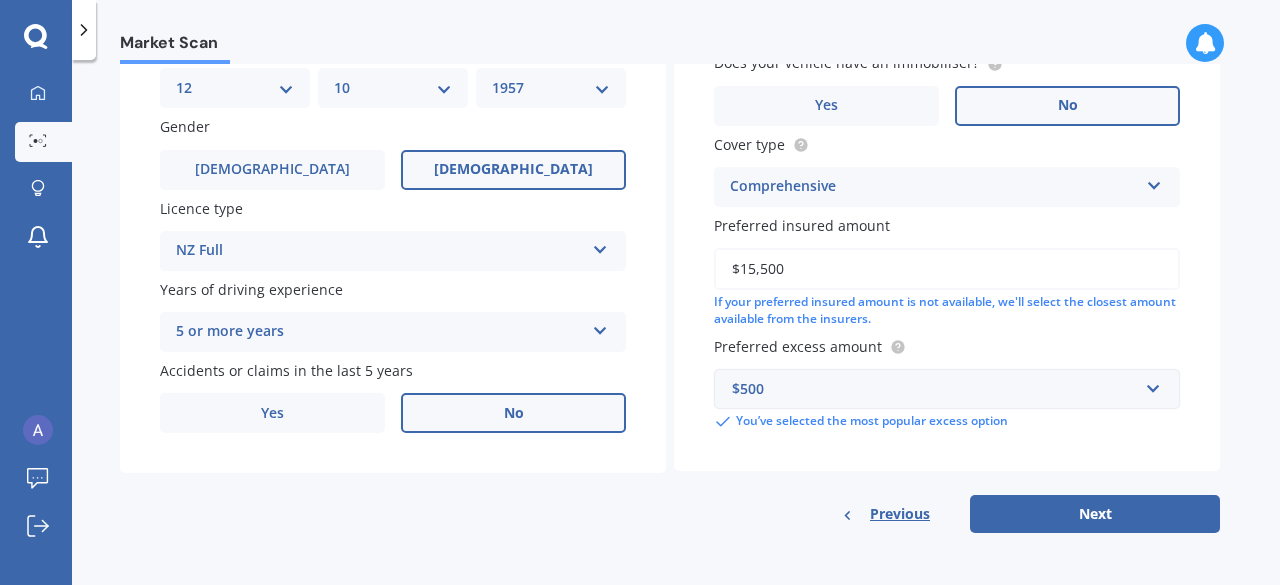 scroll, scrollTop: 654, scrollLeft: 0, axis: vertical 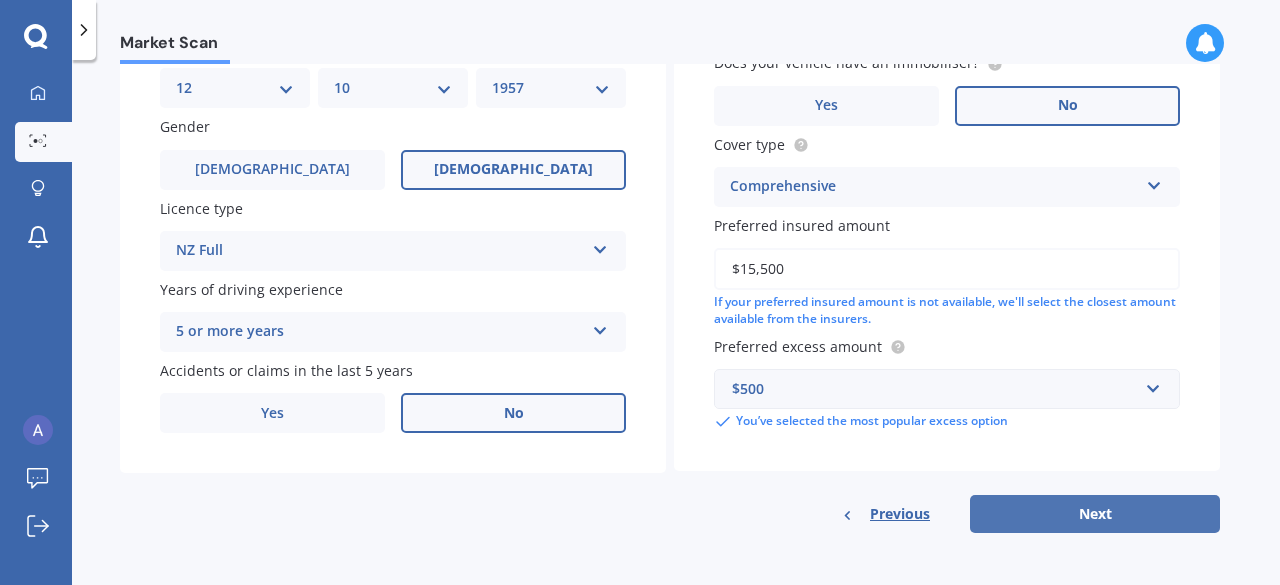 type on "3112" 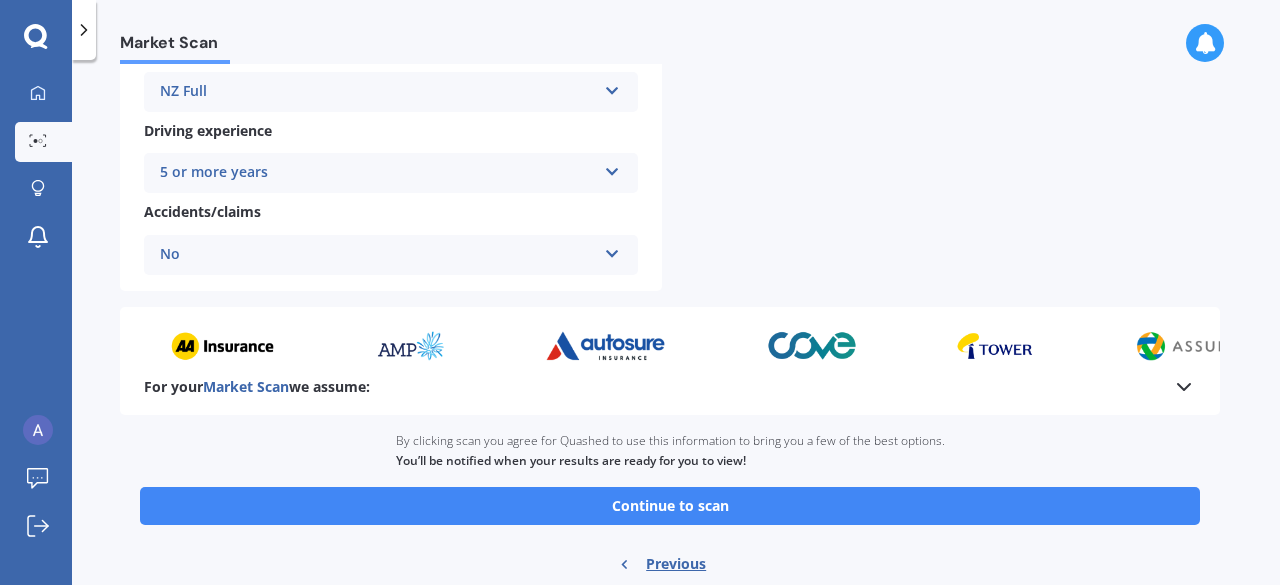 scroll, scrollTop: 864, scrollLeft: 0, axis: vertical 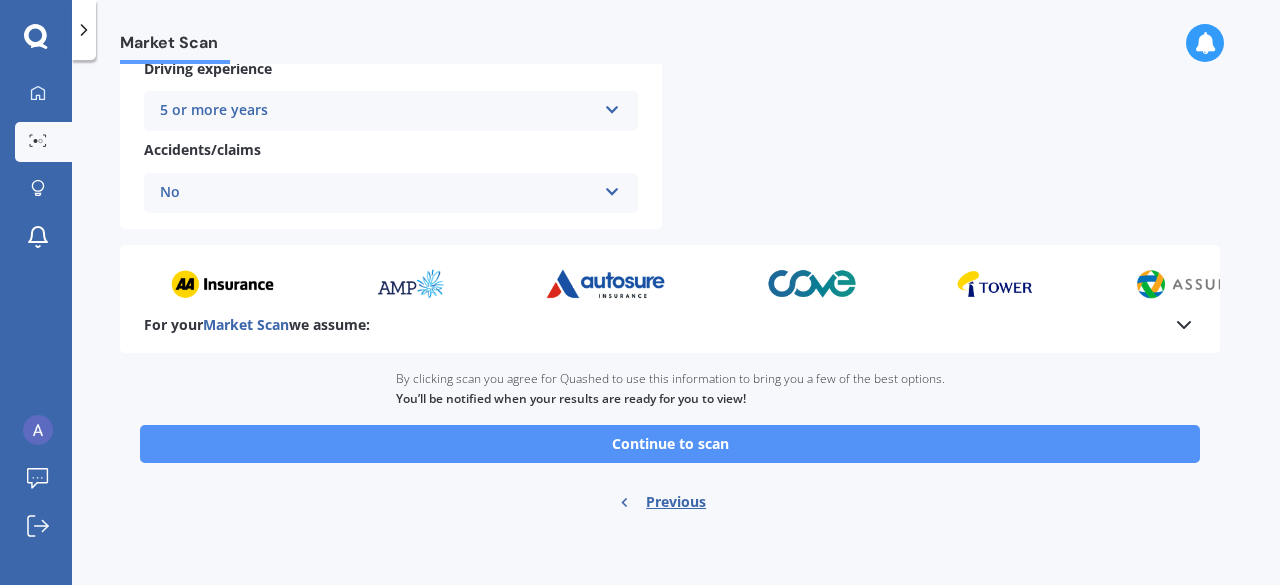 click on "Continue to scan" at bounding box center [670, 444] 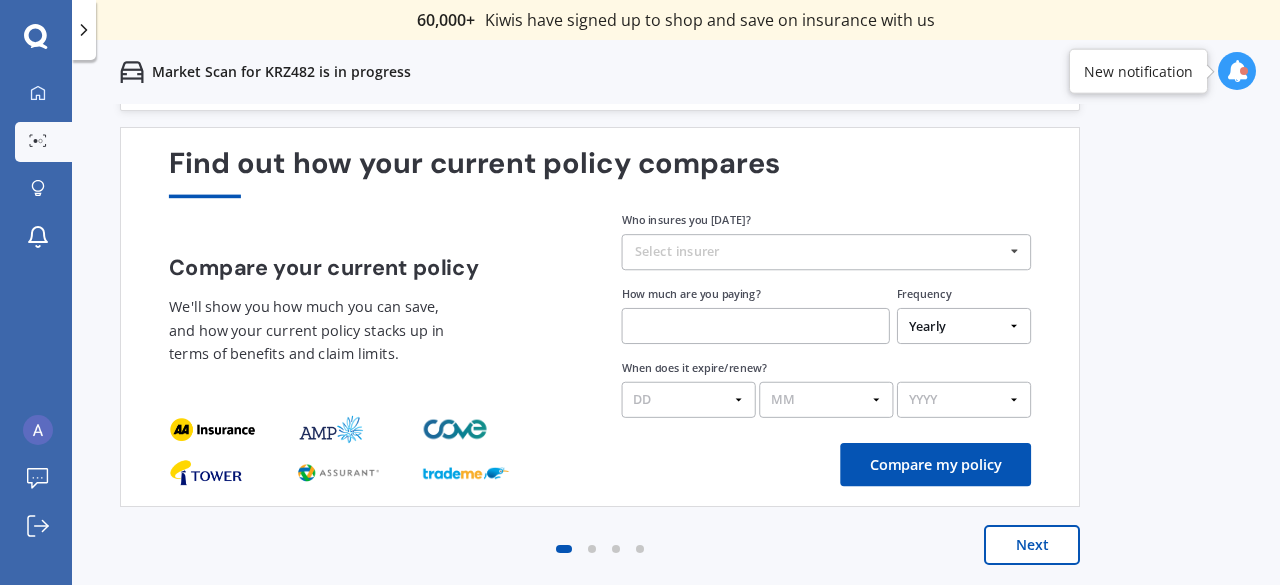scroll, scrollTop: 0, scrollLeft: 0, axis: both 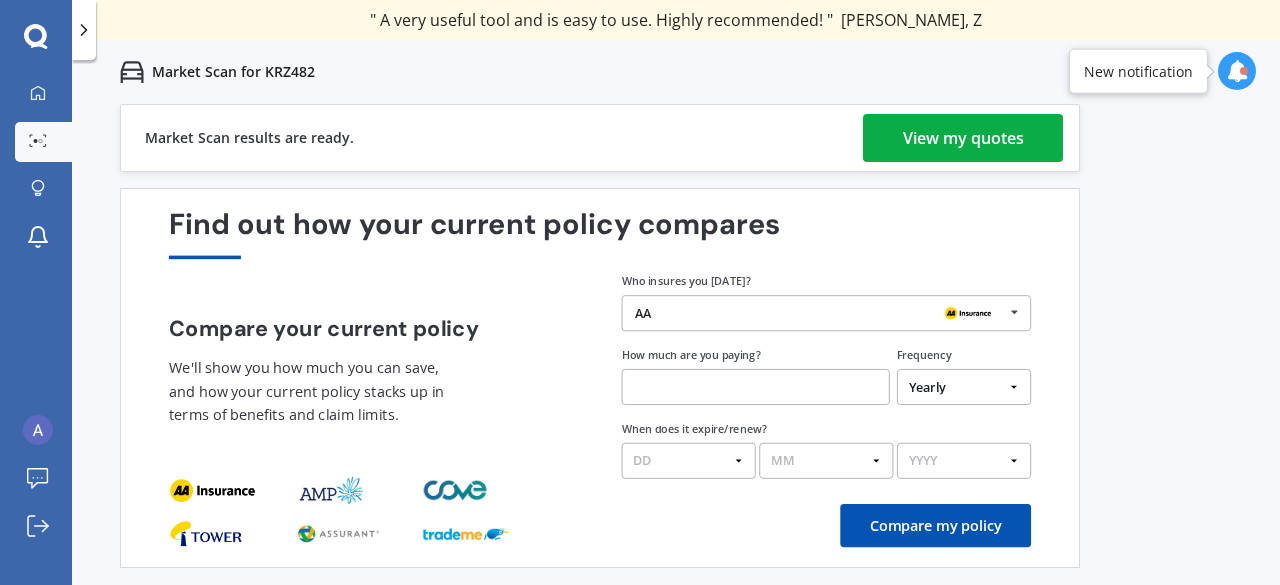 click on "View my quotes" at bounding box center (963, 138) 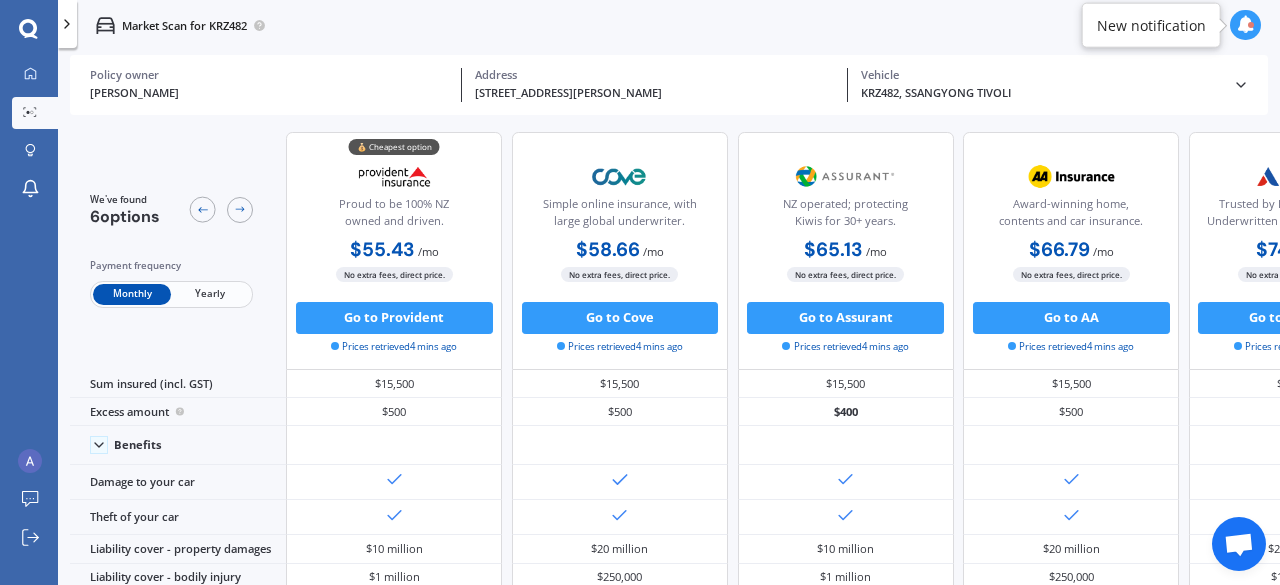 click on "Yearly" at bounding box center (210, 294) 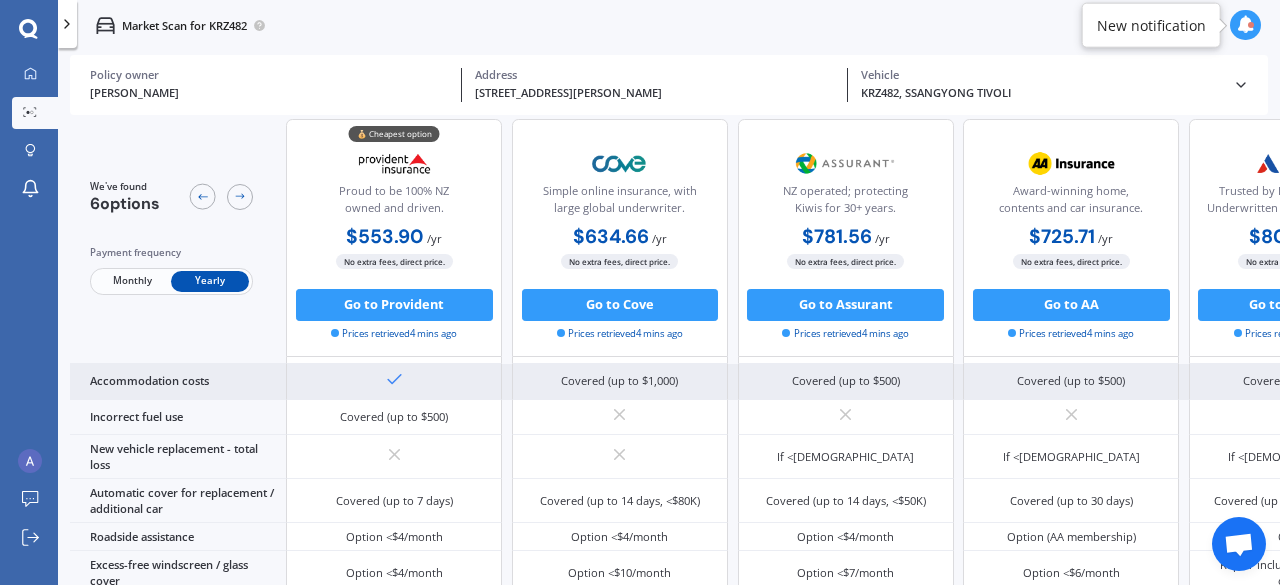 scroll, scrollTop: 625, scrollLeft: 0, axis: vertical 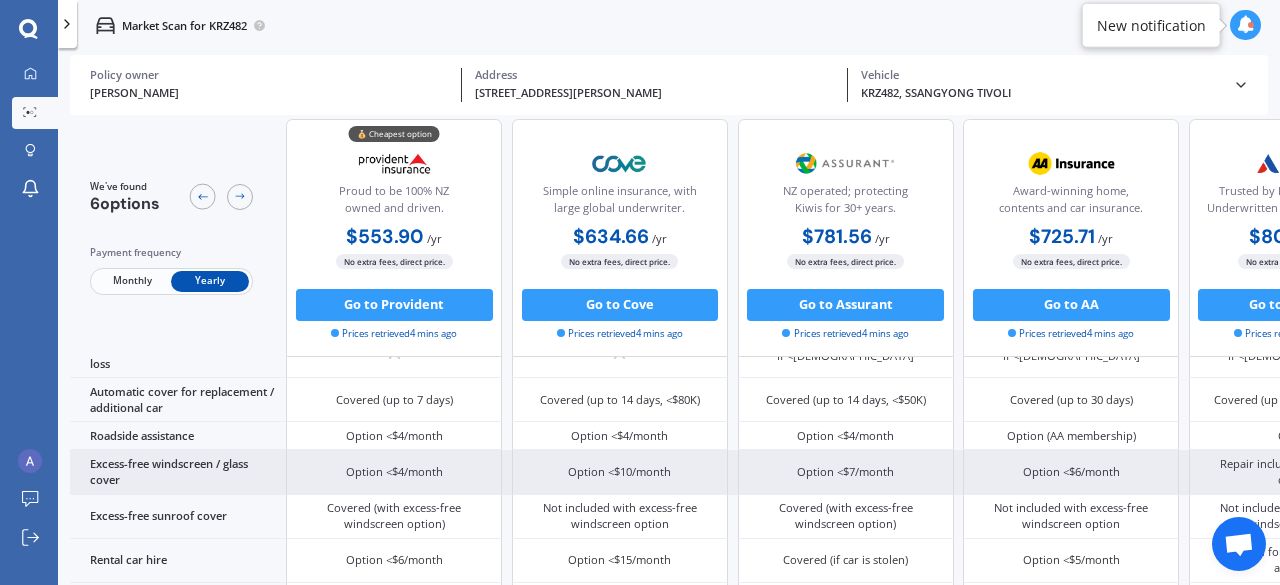 click on "Option <$4/month" at bounding box center (394, 472) 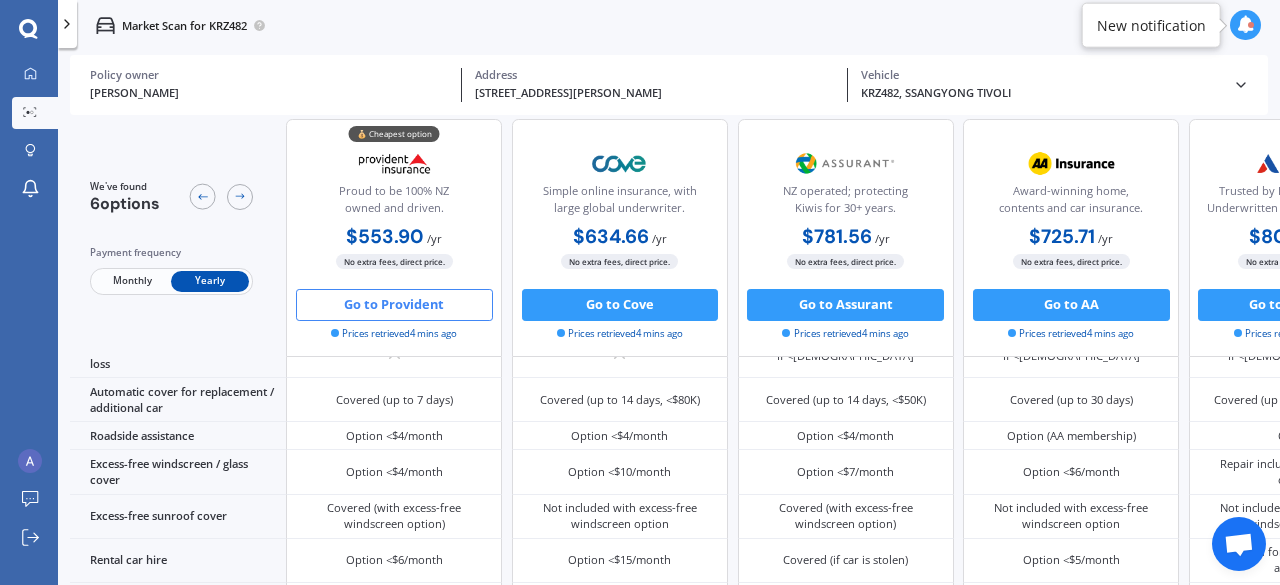 click on "Go to Provident" at bounding box center (394, 305) 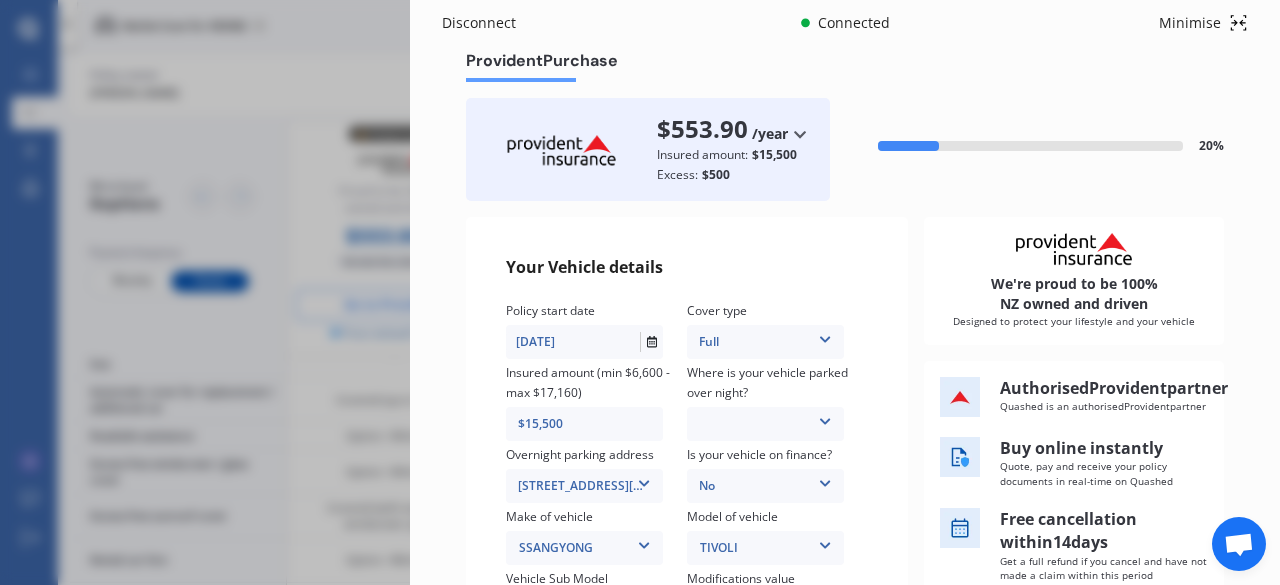 scroll, scrollTop: 0, scrollLeft: 0, axis: both 